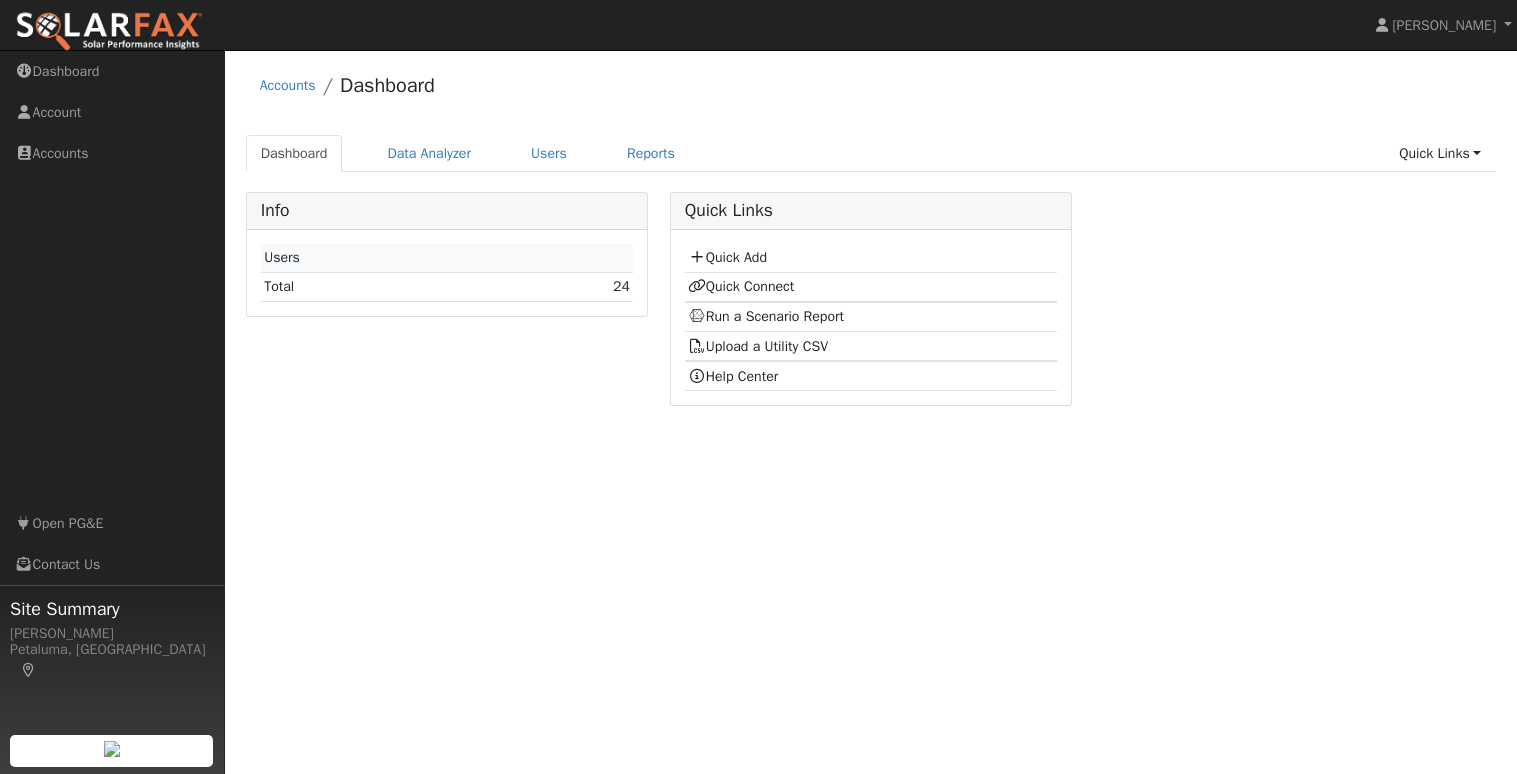 scroll, scrollTop: 0, scrollLeft: 0, axis: both 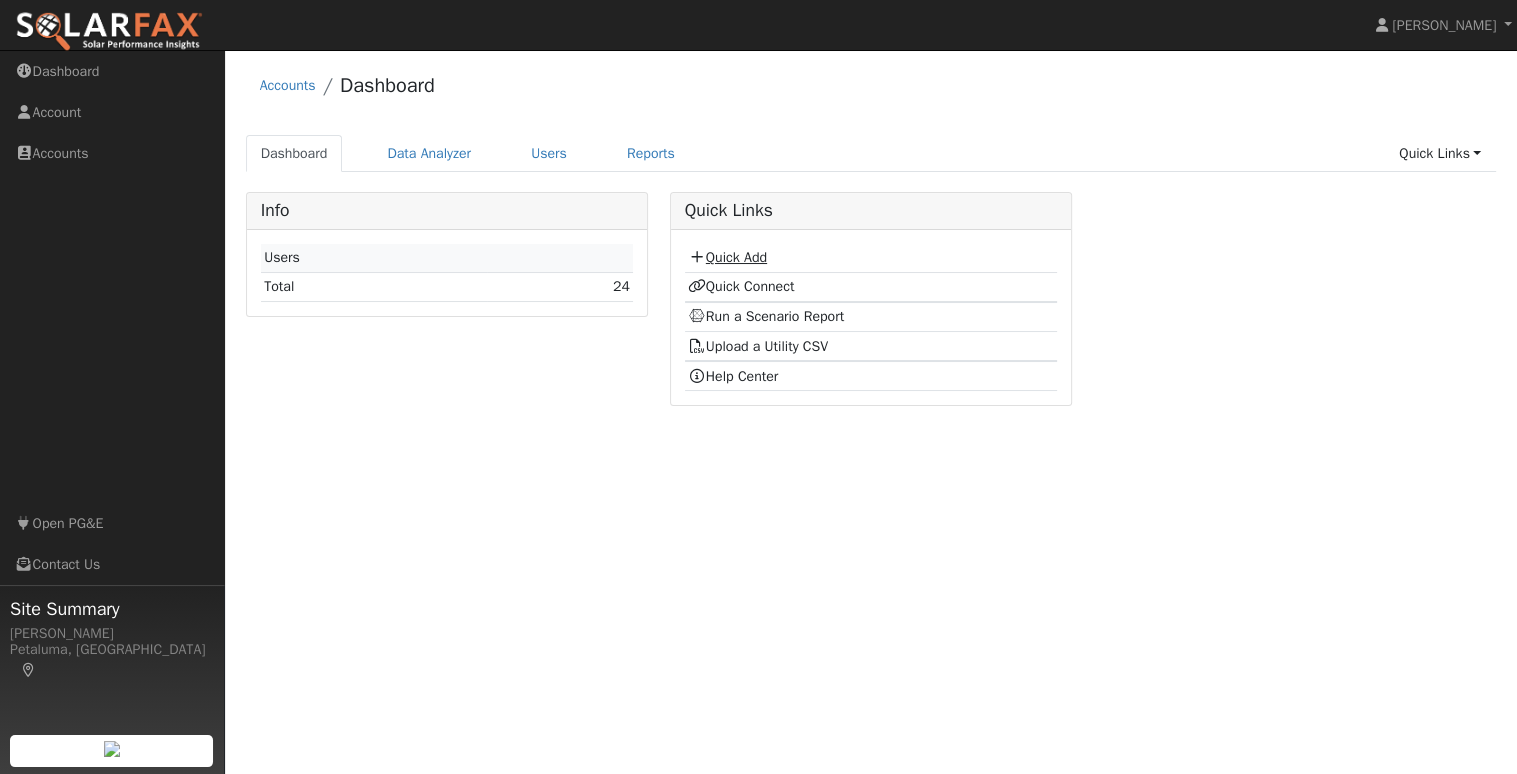 click on "Quick Add" at bounding box center [727, 257] 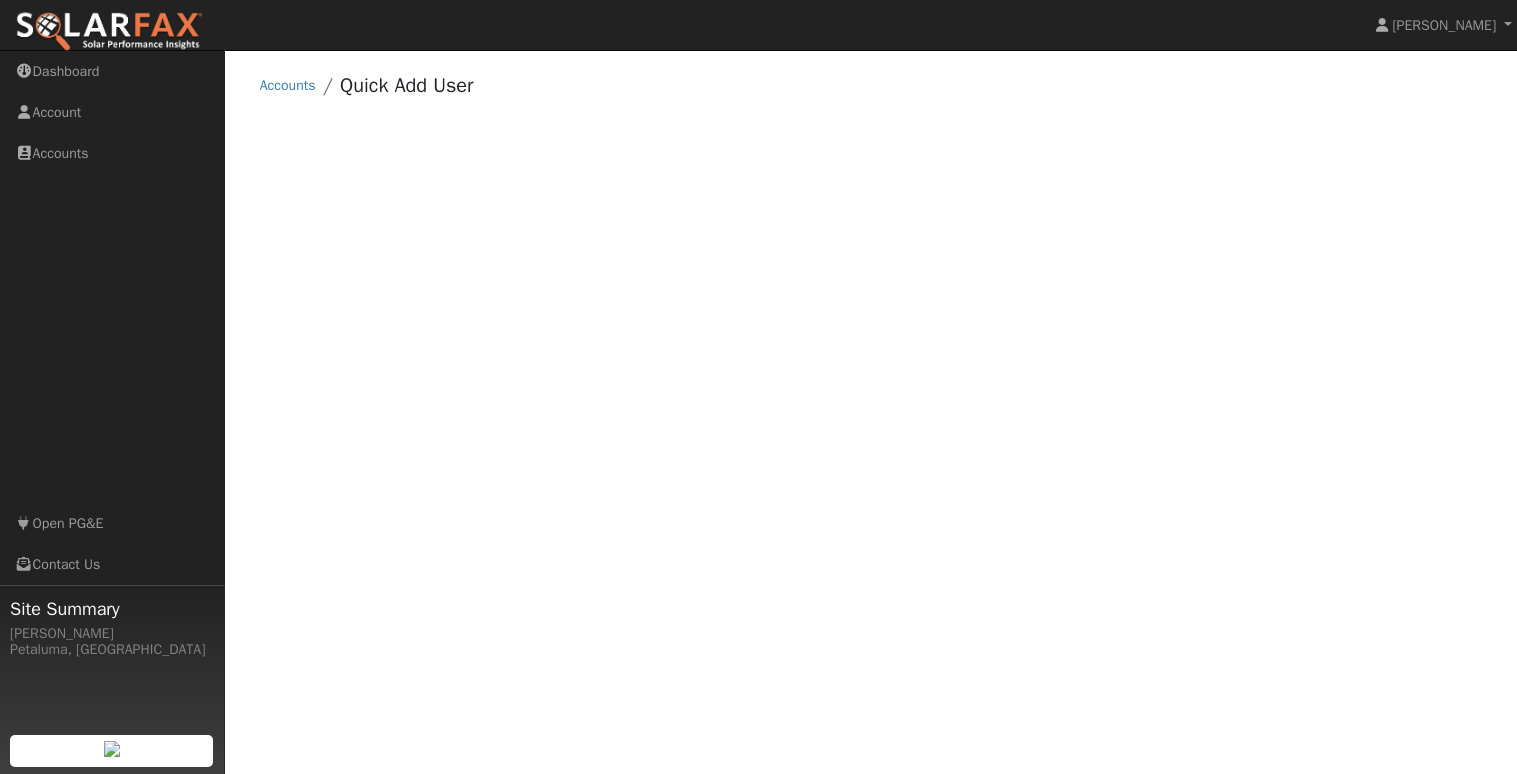 scroll, scrollTop: 0, scrollLeft: 0, axis: both 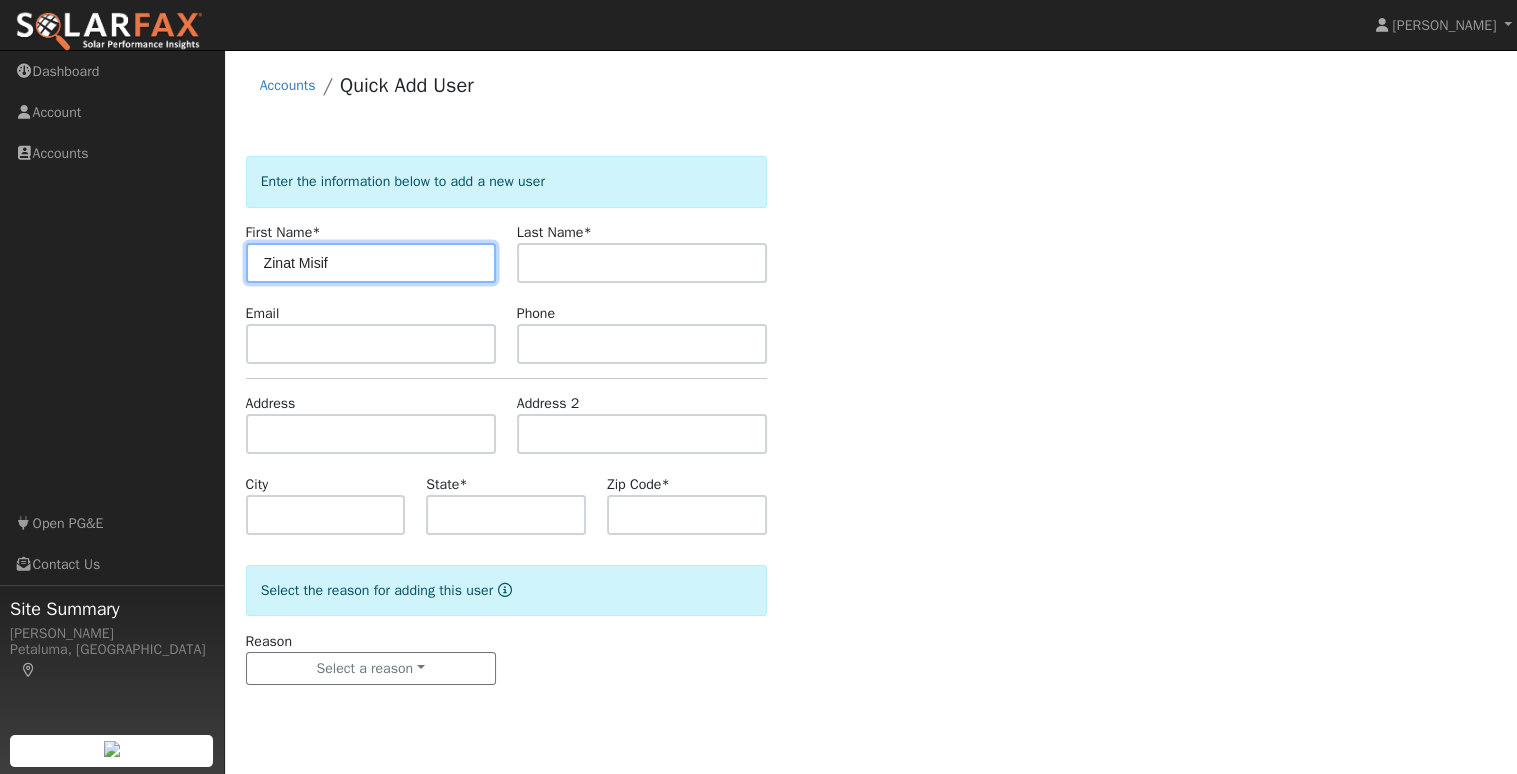 click on "Zinat Misif" at bounding box center (371, 263) 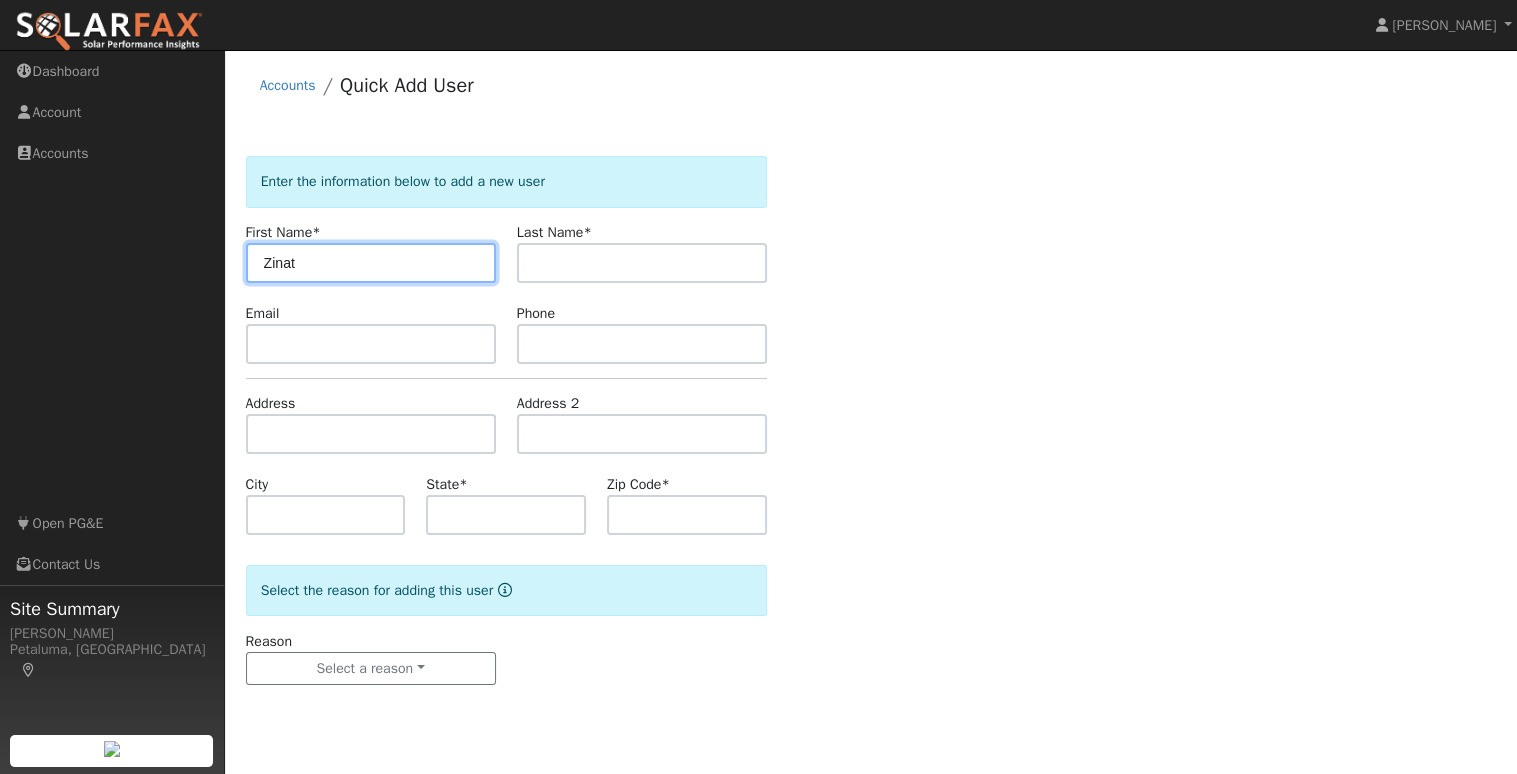 type on "Zinat" 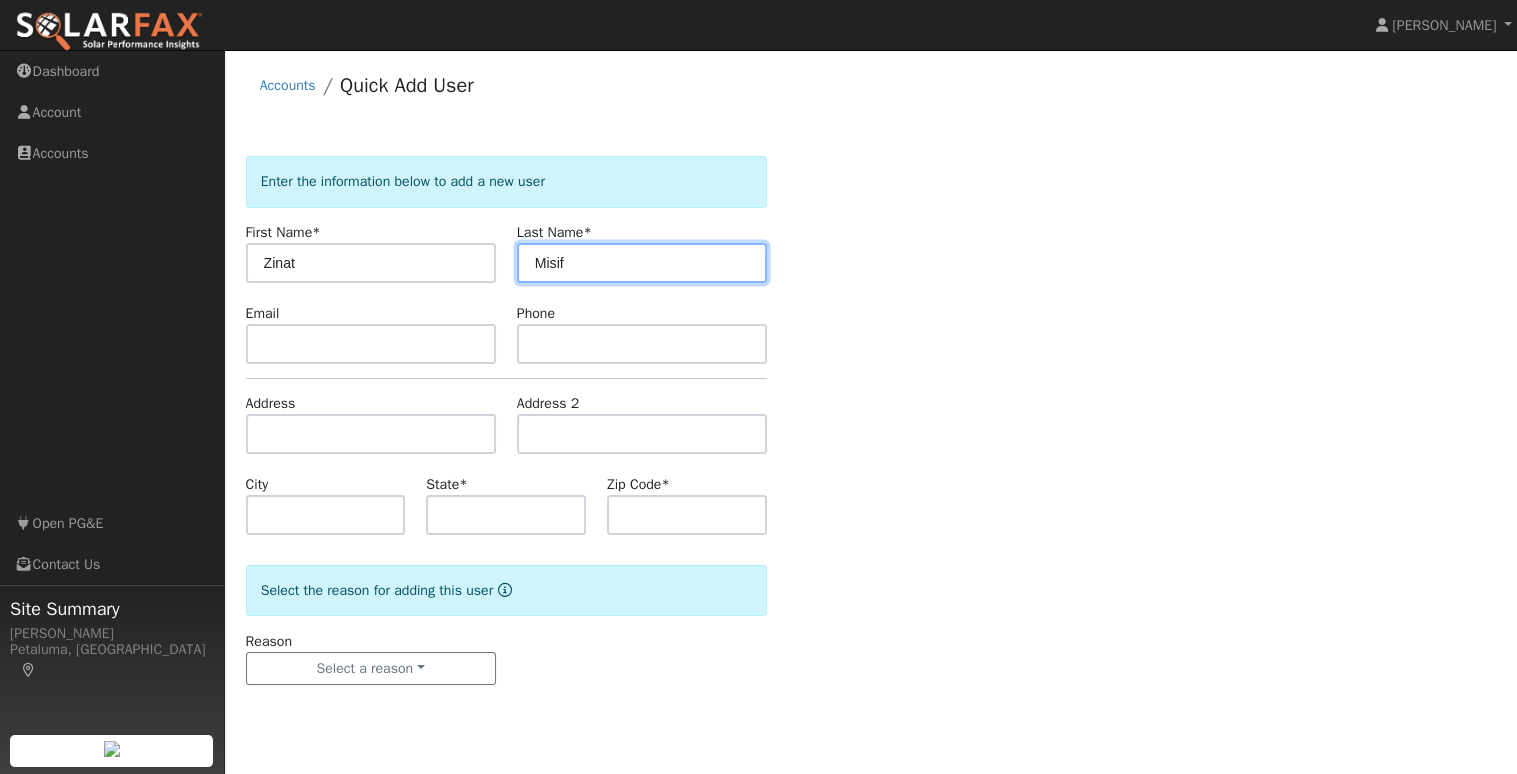 type on "Misif" 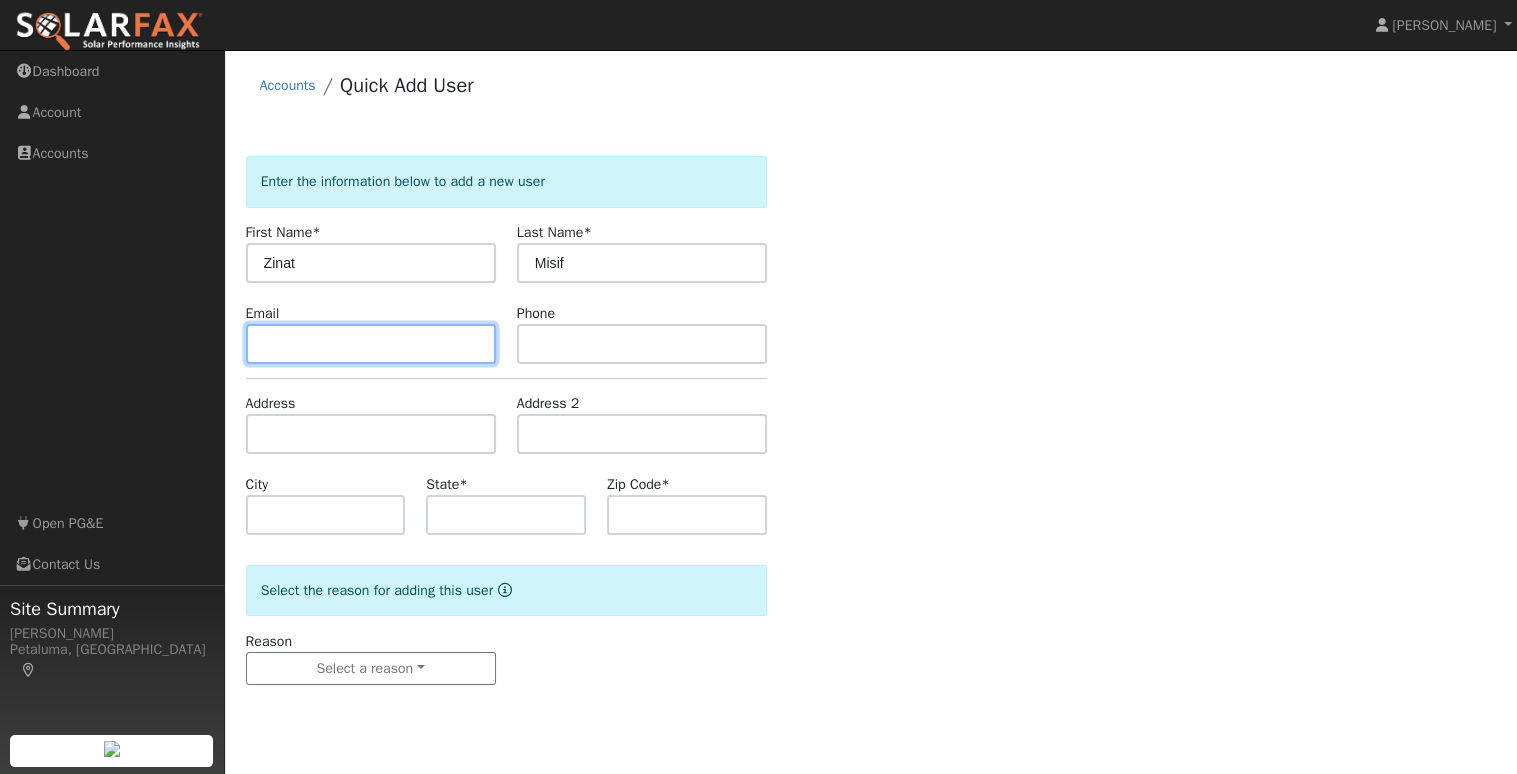 click at bounding box center [371, 344] 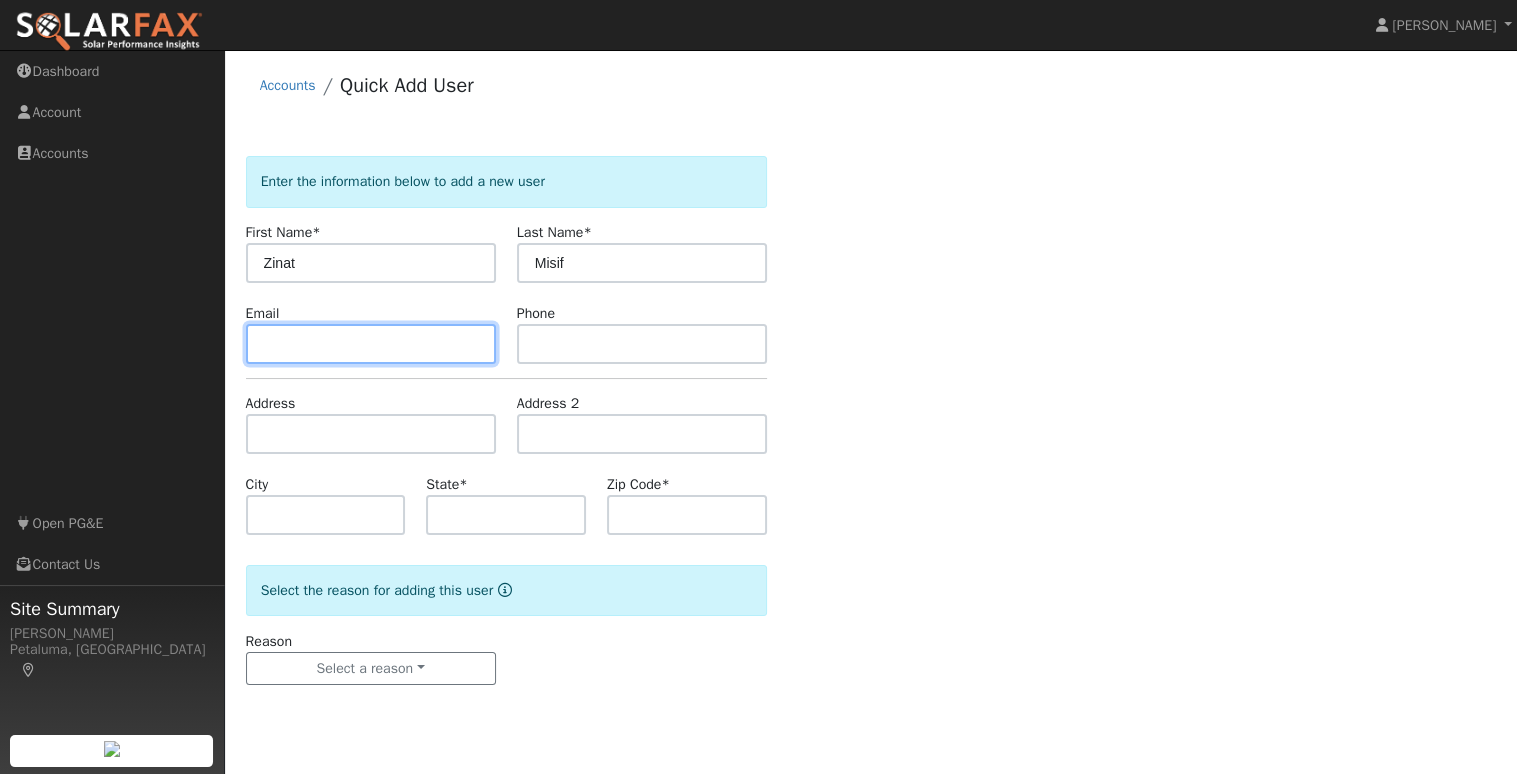 click at bounding box center [371, 344] 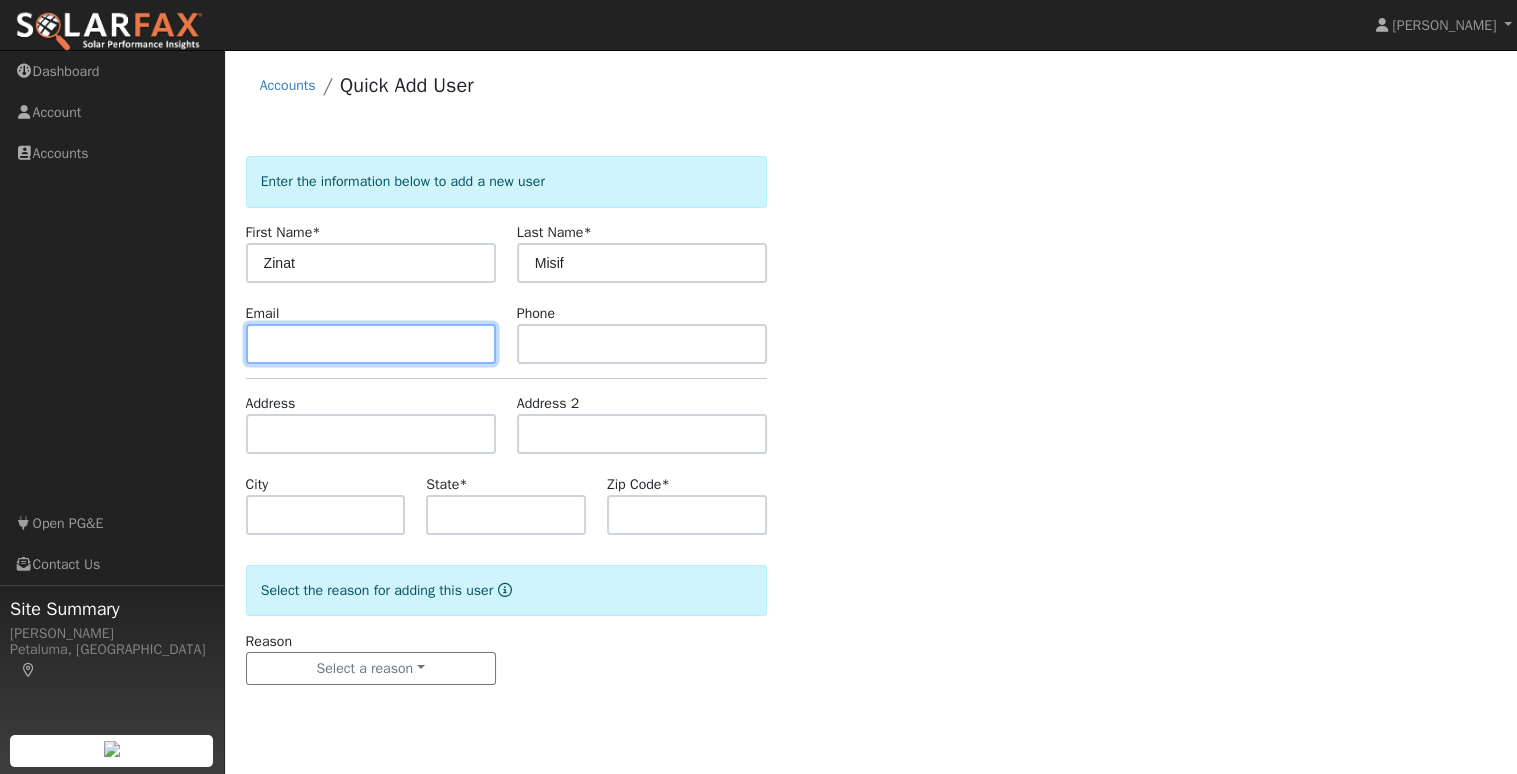 paste on "zinat111@gmail.com" 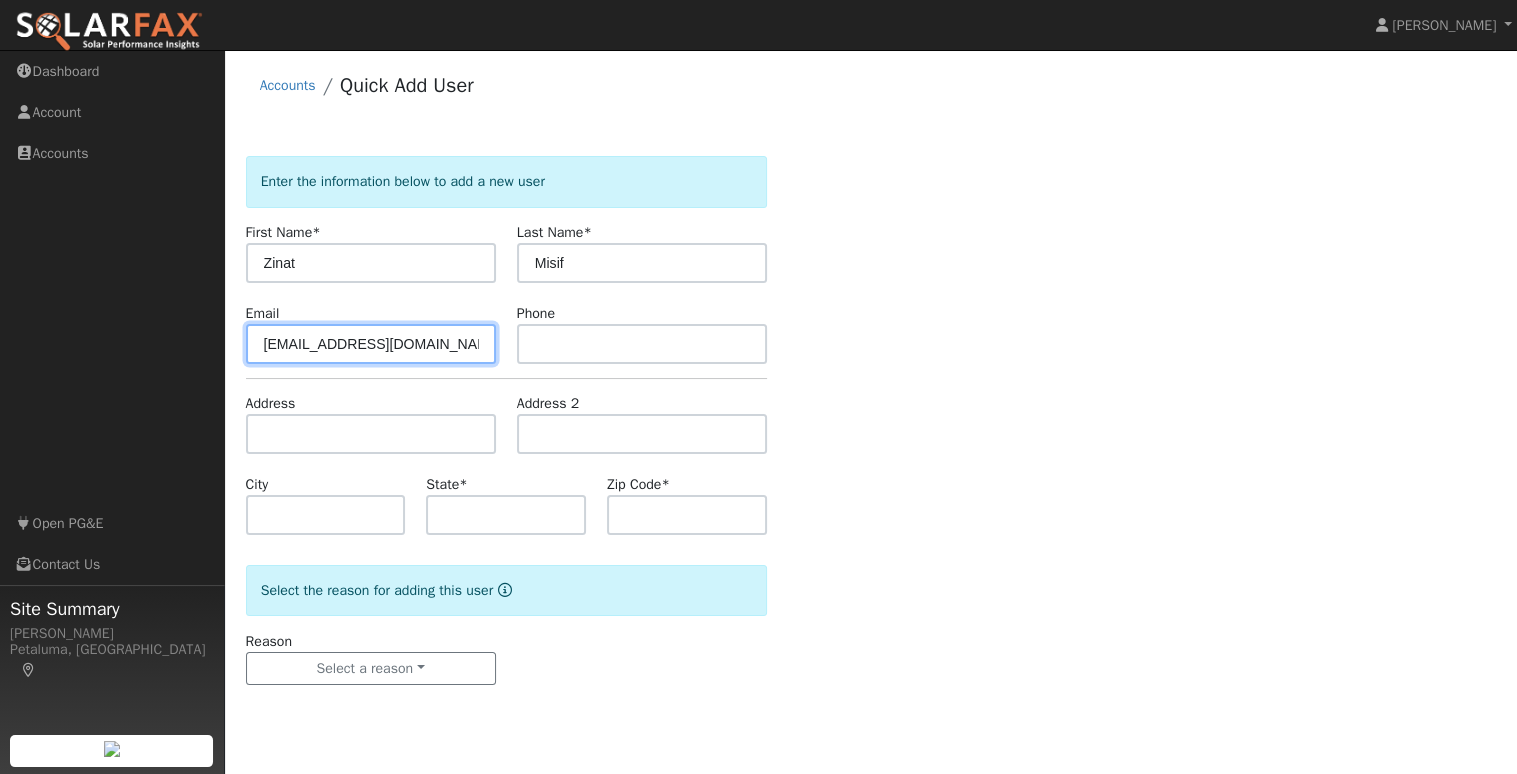 type on "zinat111@gmail.com" 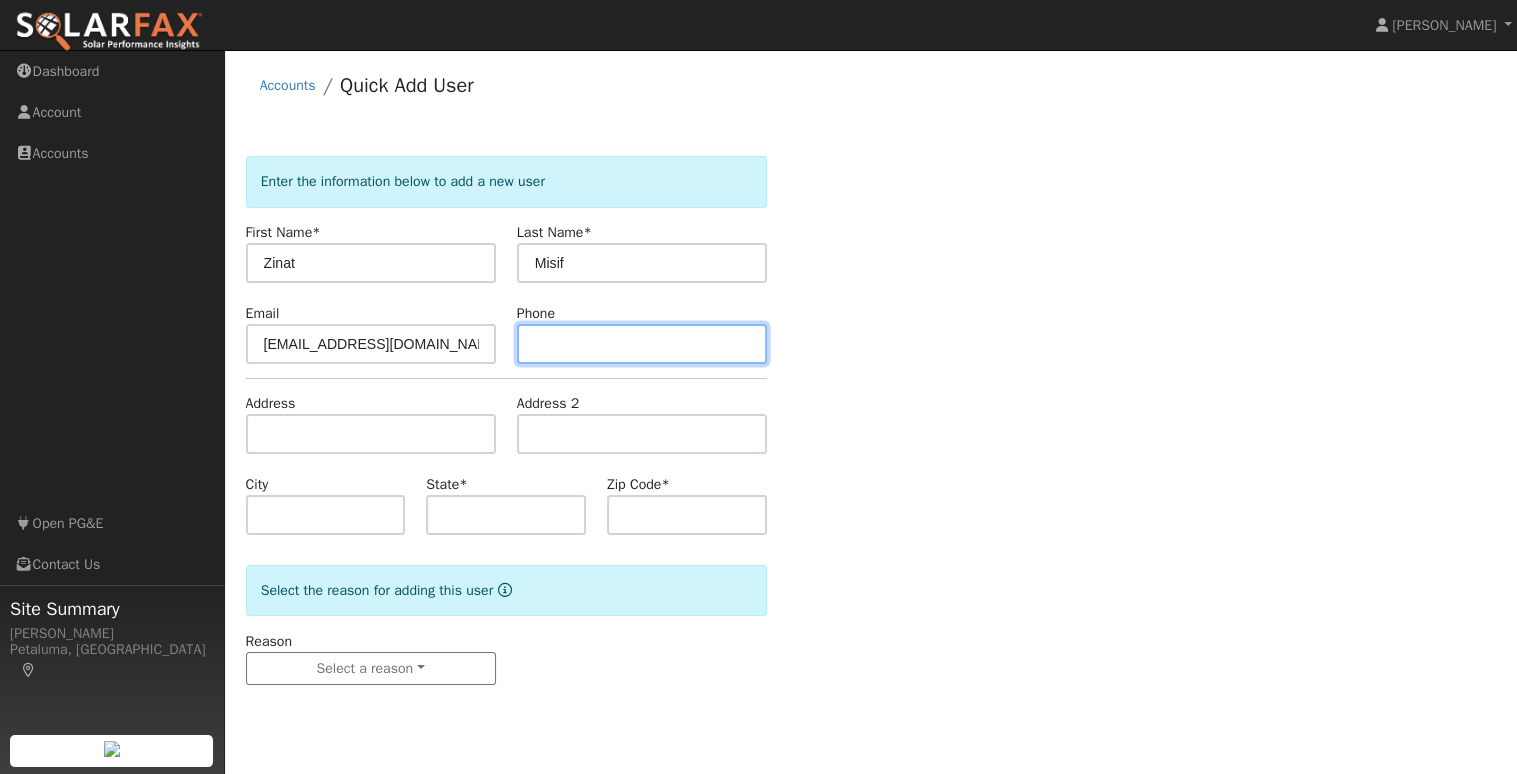 click at bounding box center [642, 344] 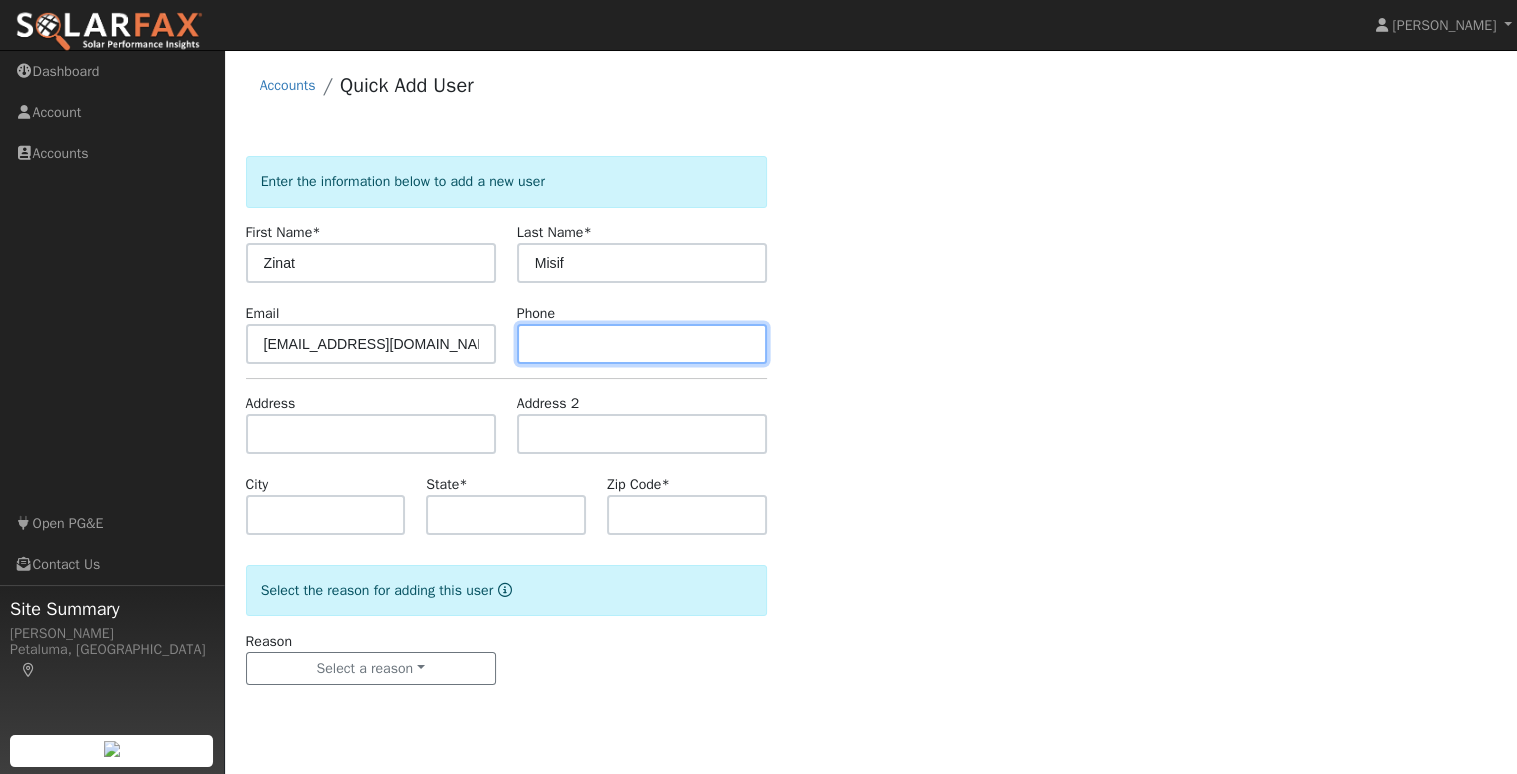 paste on "(415) 717-9568" 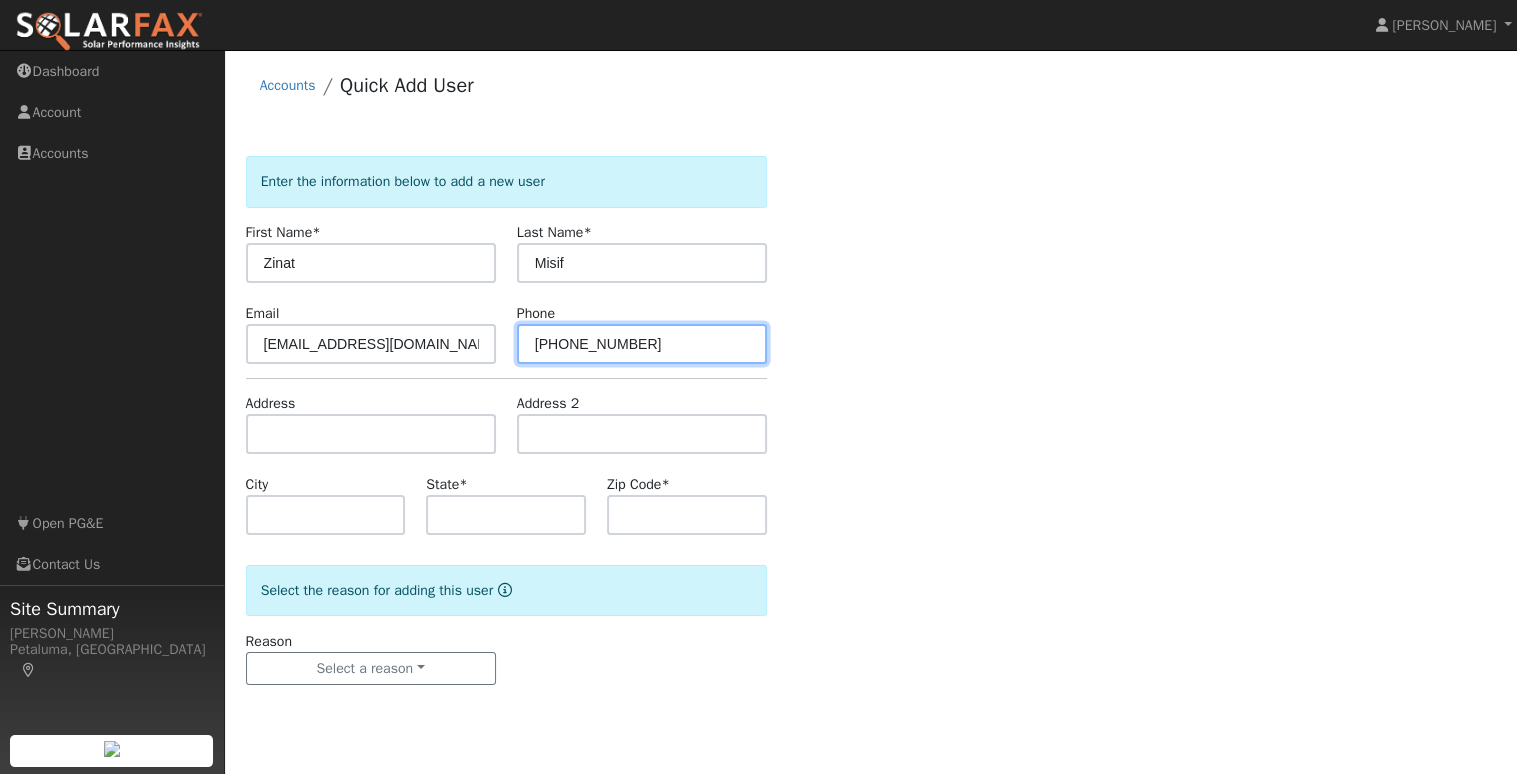scroll, scrollTop: 0, scrollLeft: 0, axis: both 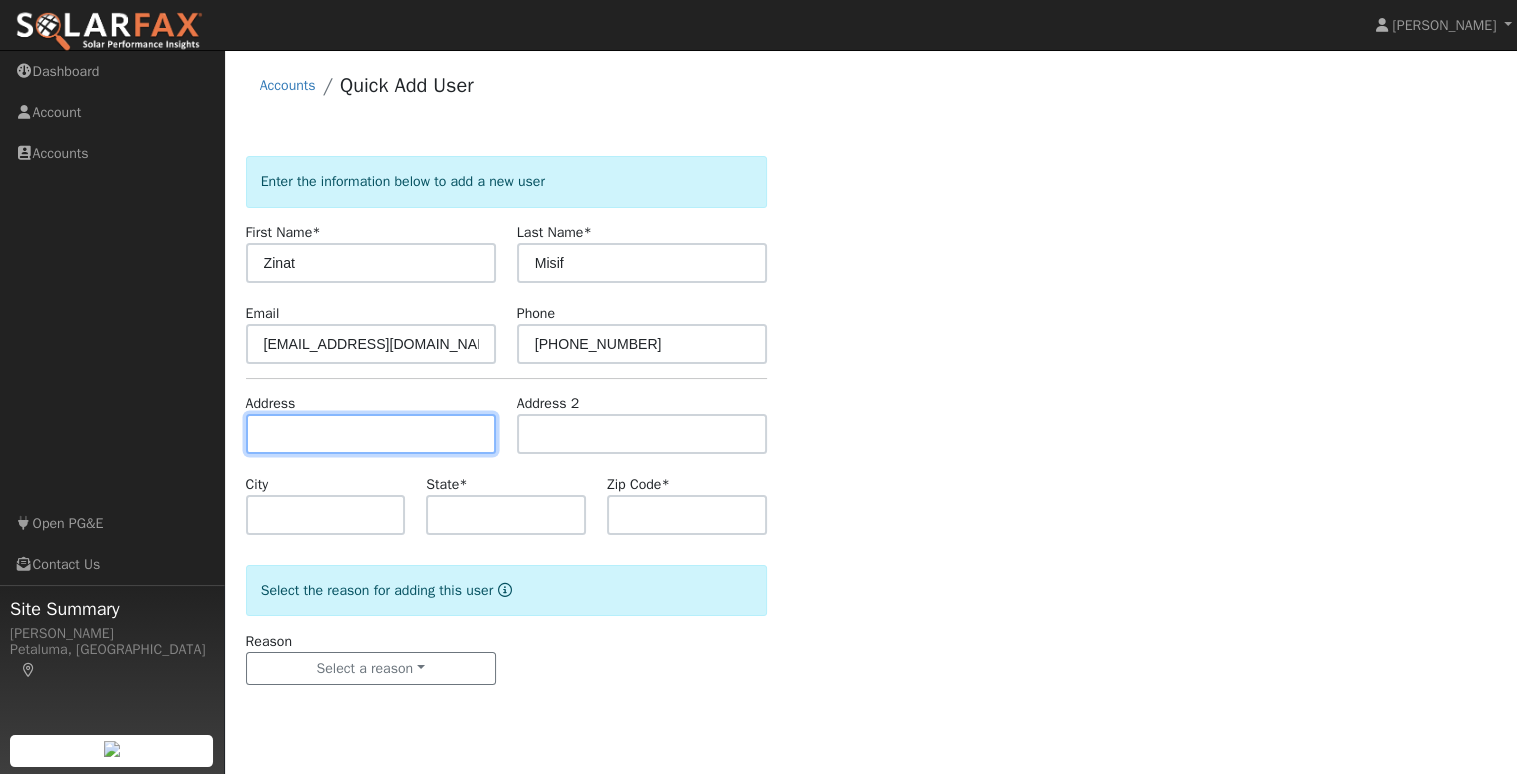 click at bounding box center [371, 434] 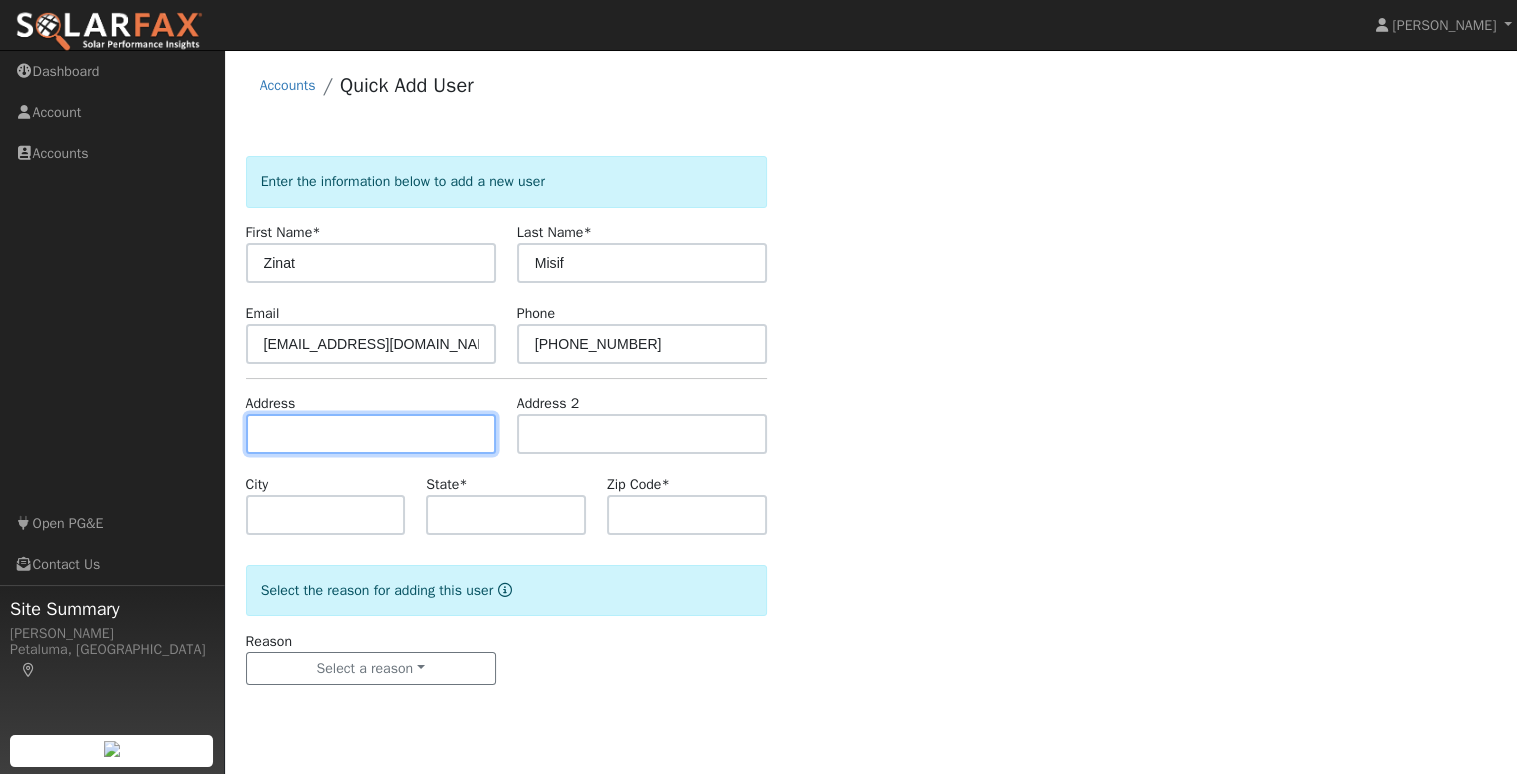 paste on "90 dominican Drive" 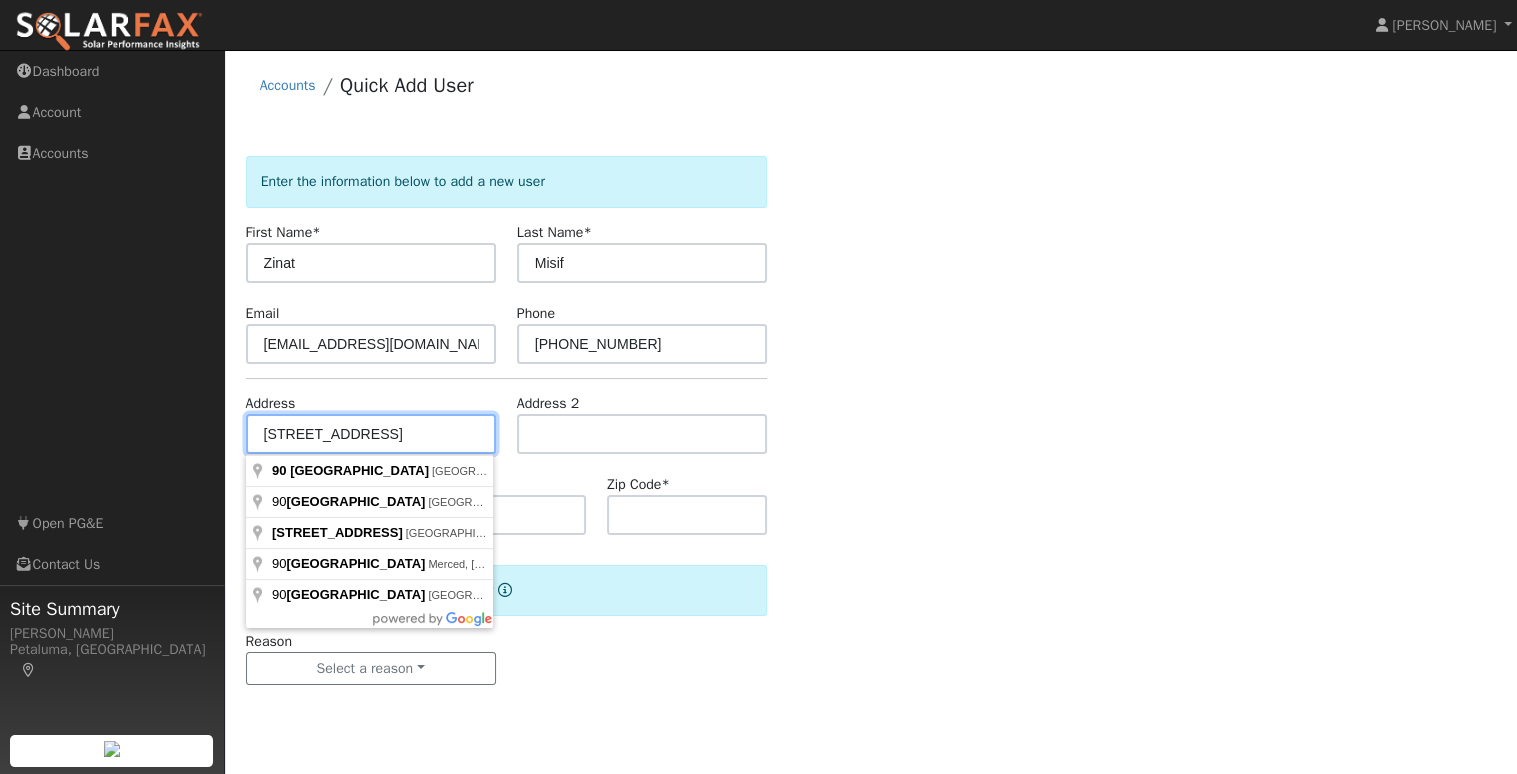 type on "90 dominican Drive" 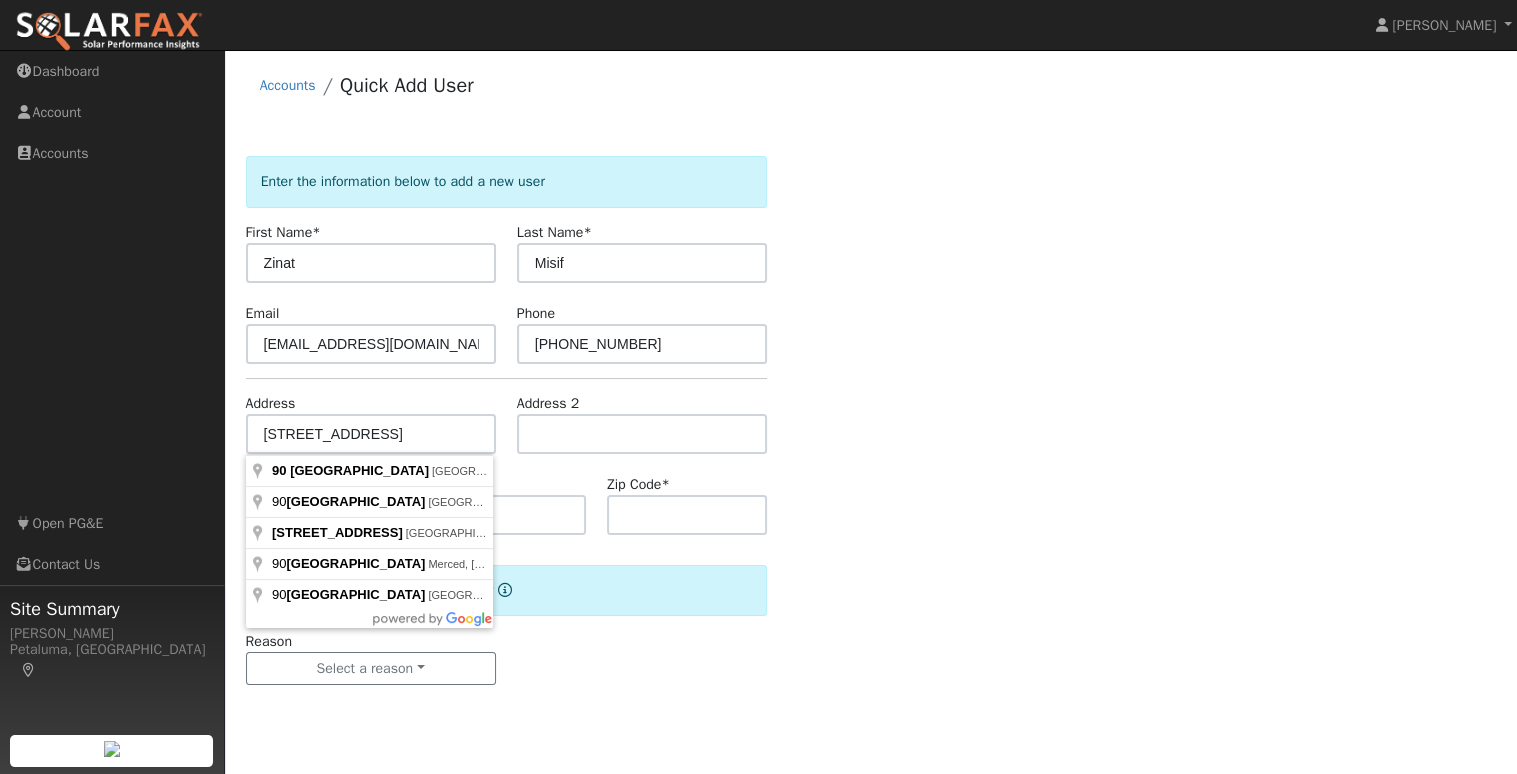 click on "Address 2" at bounding box center (641, 423) 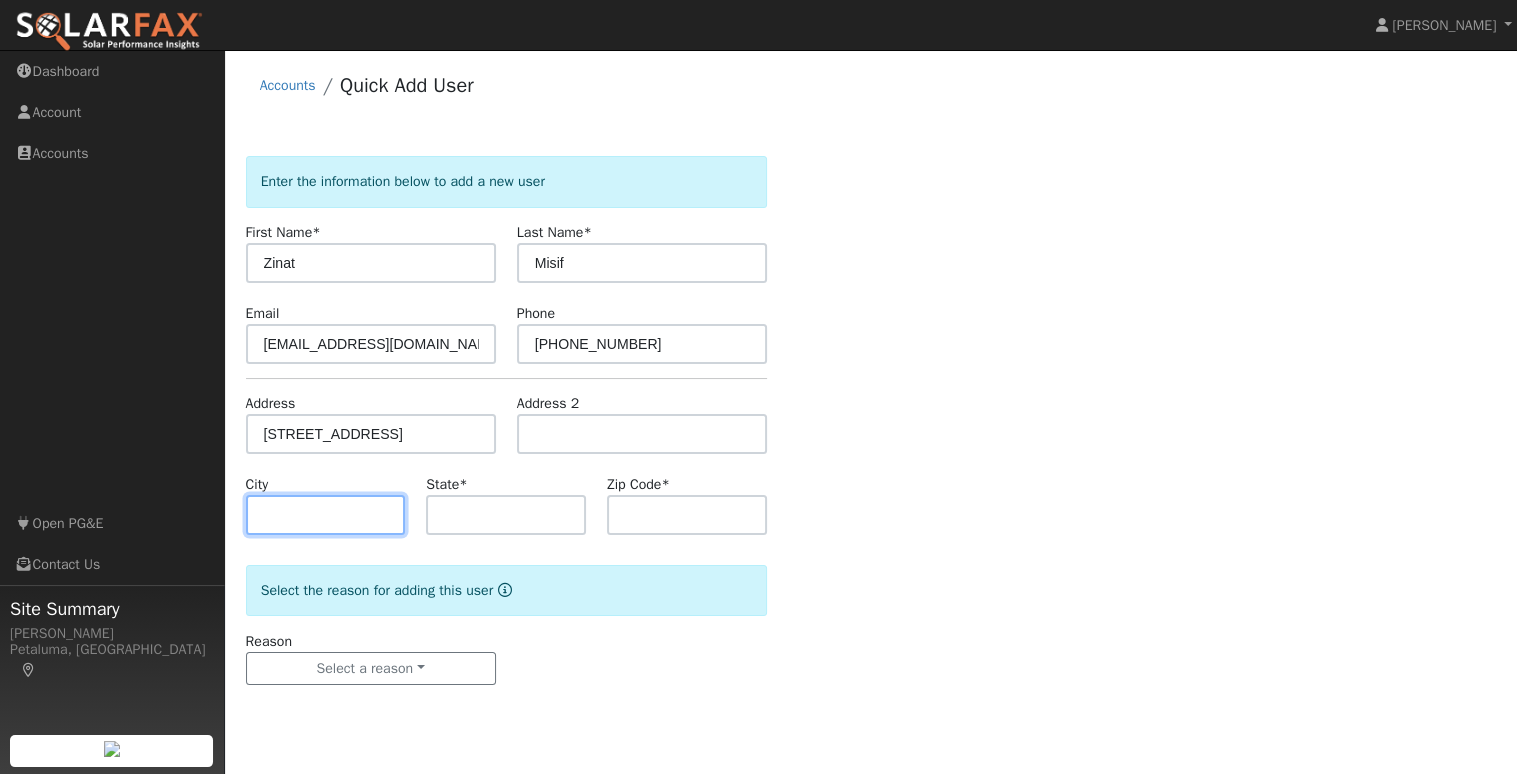 click at bounding box center (326, 515) 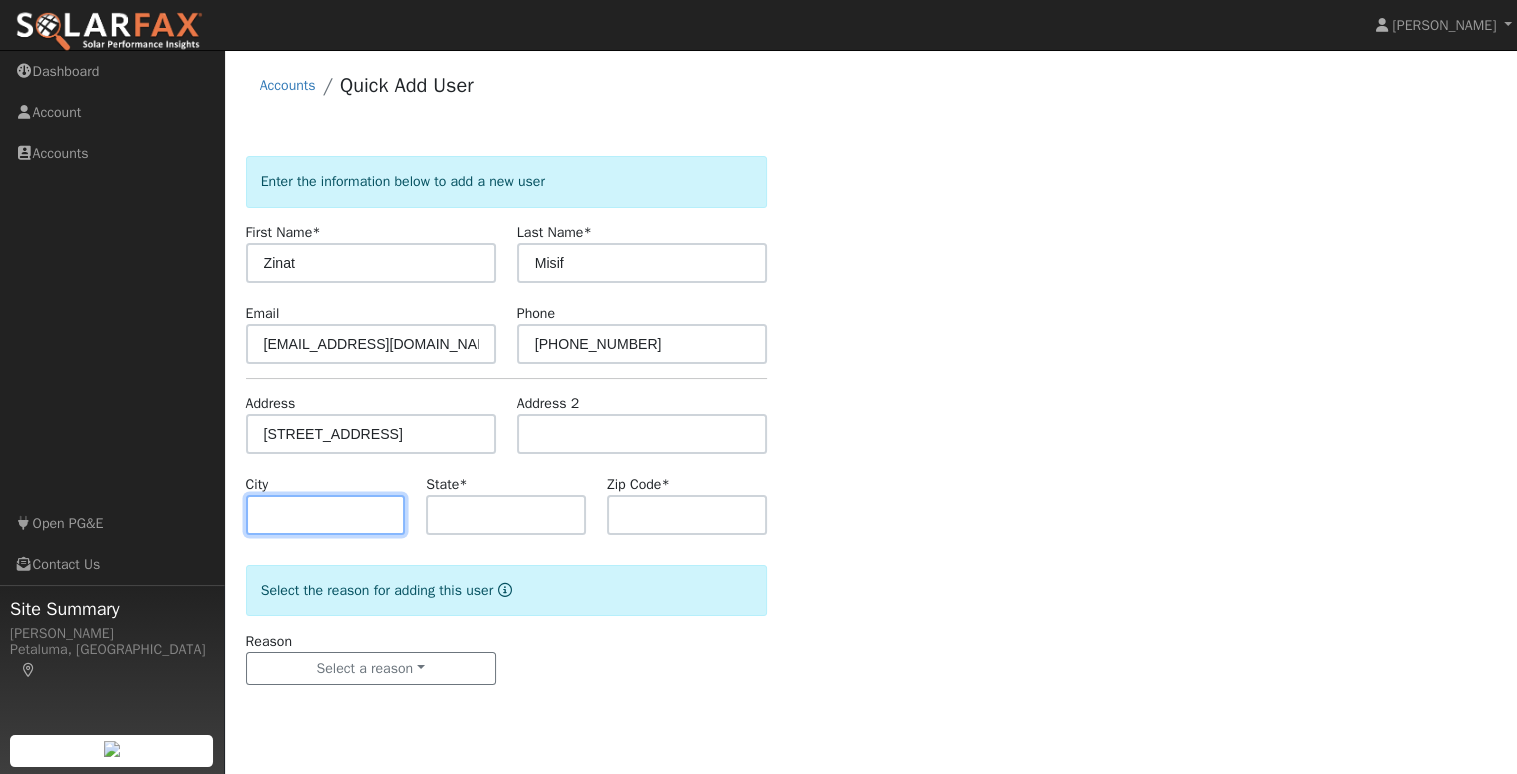 paste on "San Rafael" 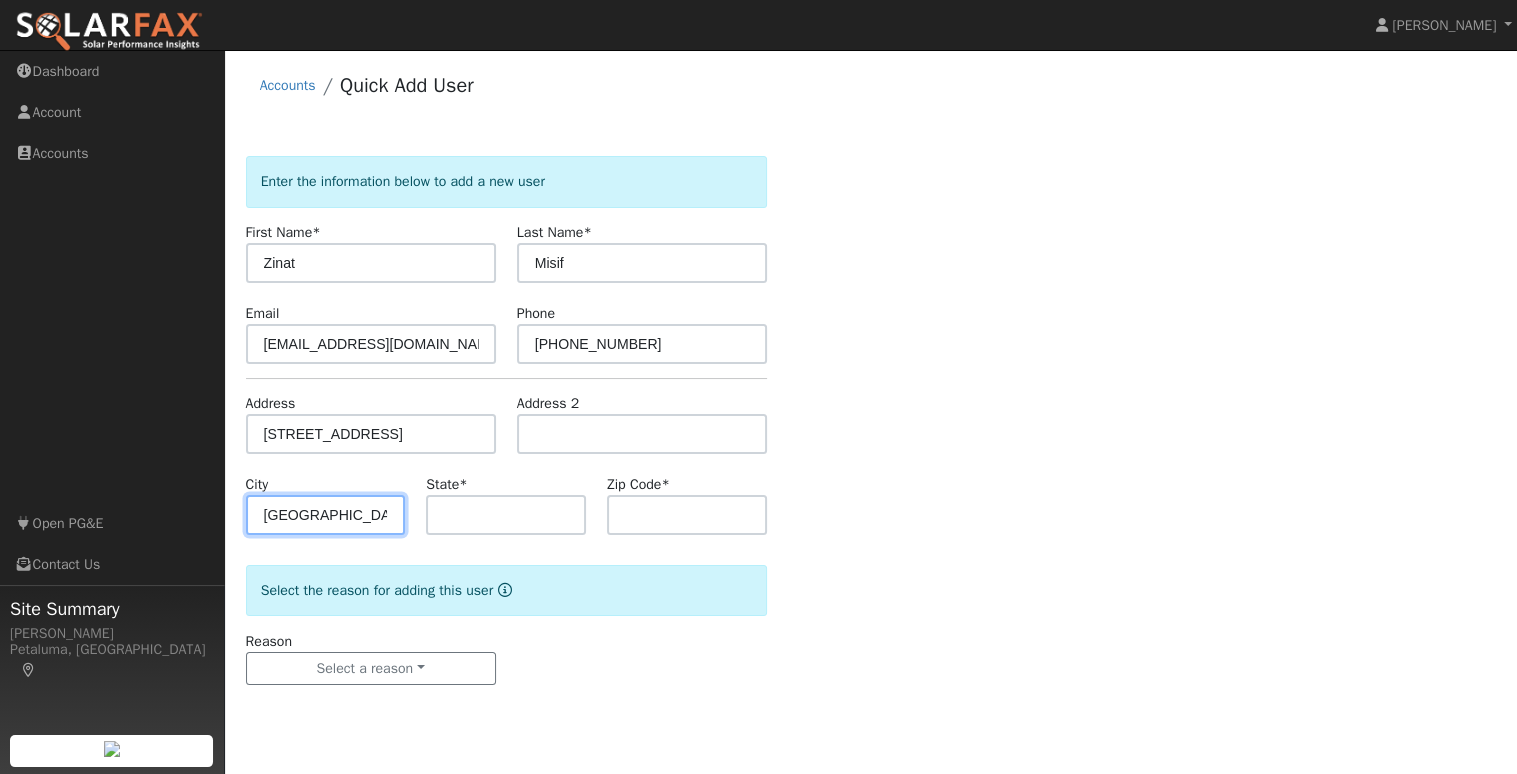 type on "San Rafael" 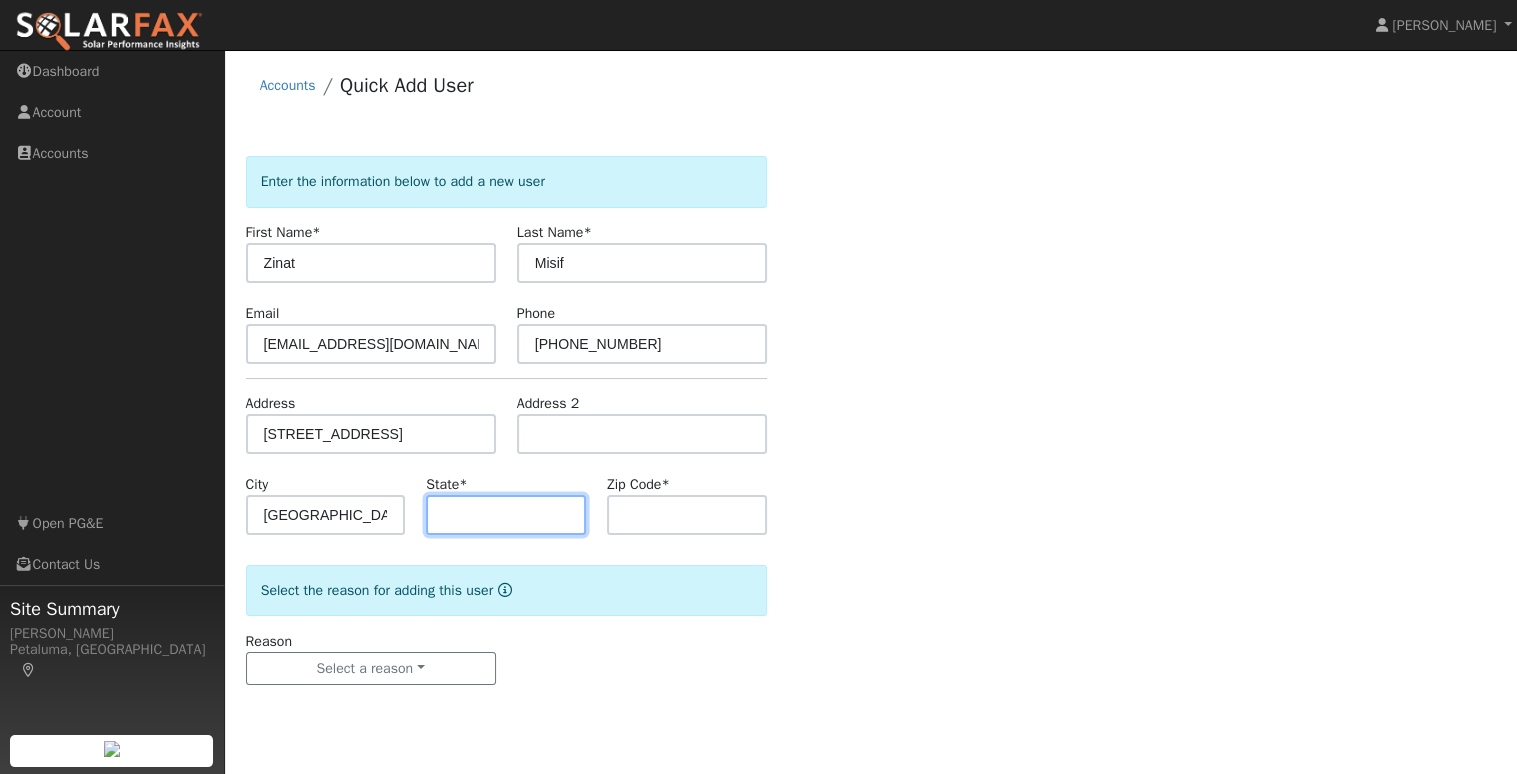 click at bounding box center (506, 515) 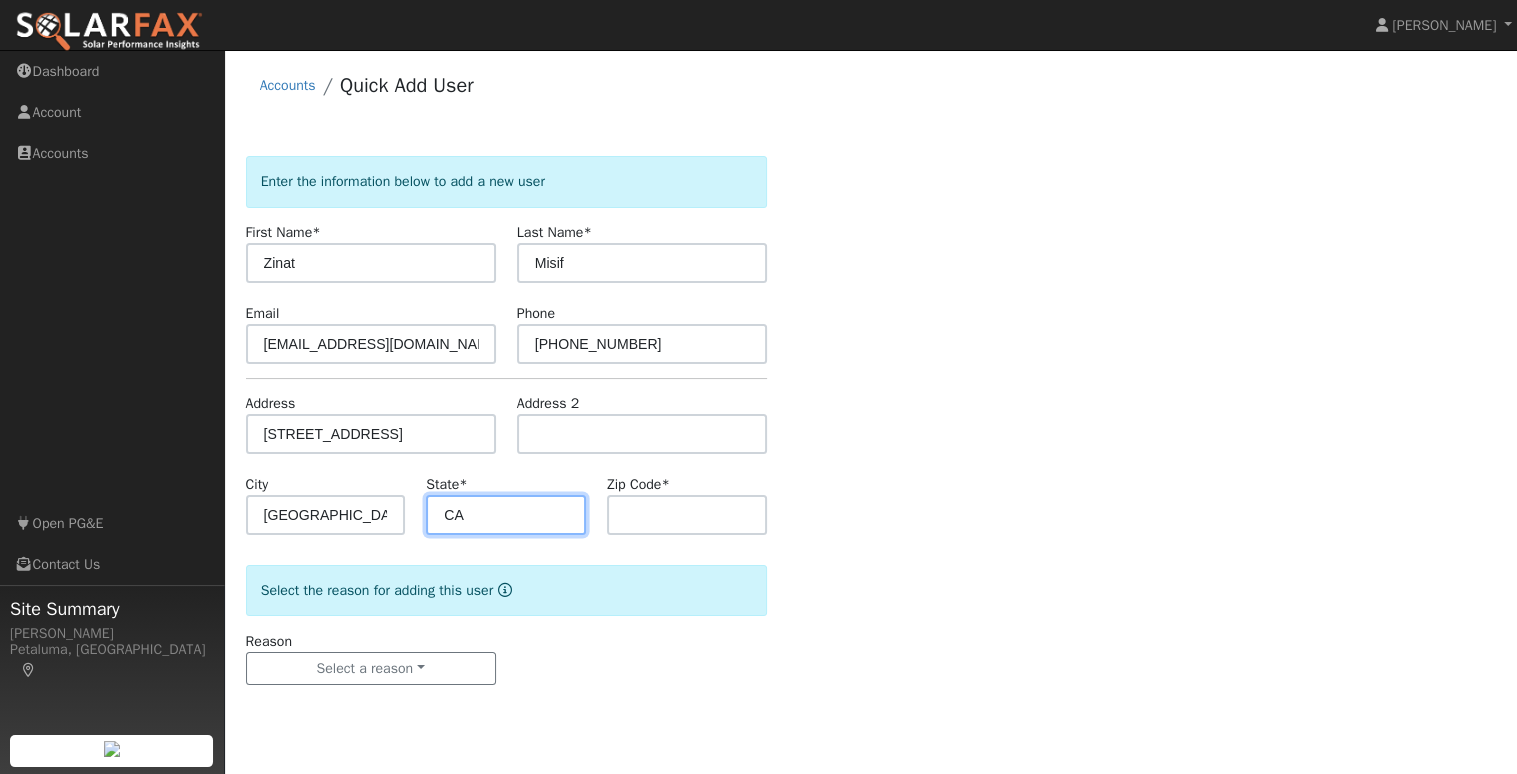 type on "CA" 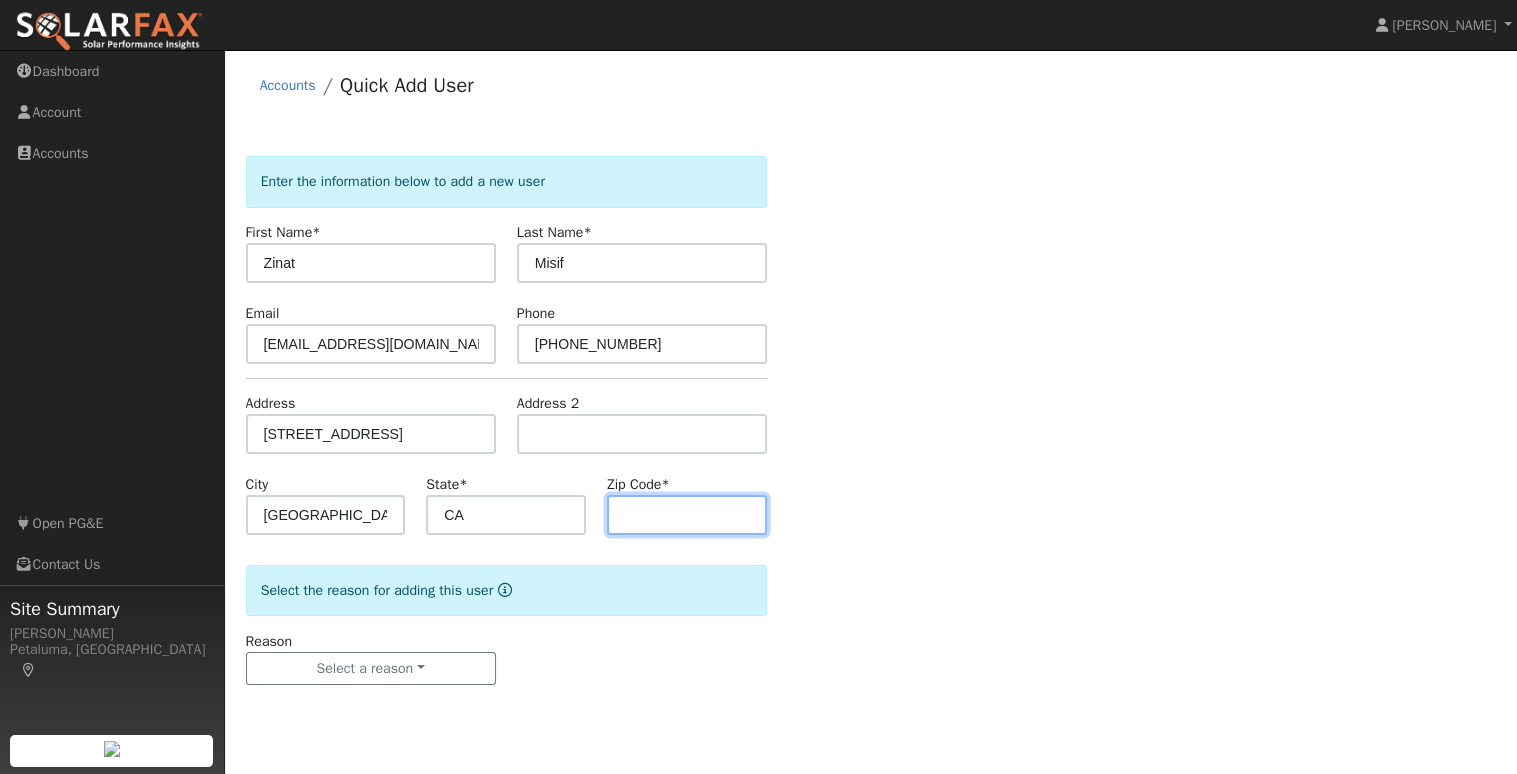 drag, startPoint x: 702, startPoint y: 521, endPoint x: 659, endPoint y: 532, distance: 44.38468 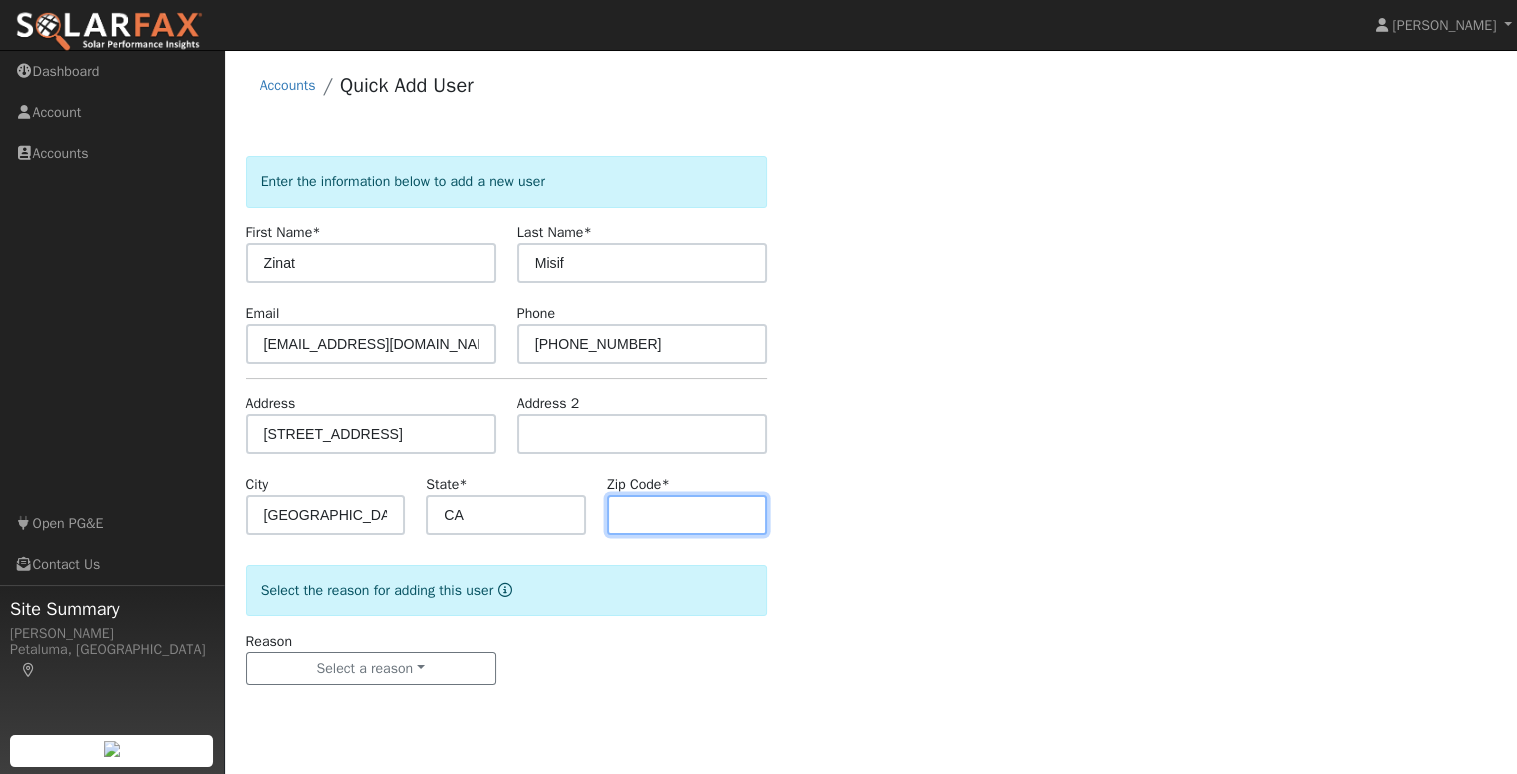 paste on "94901" 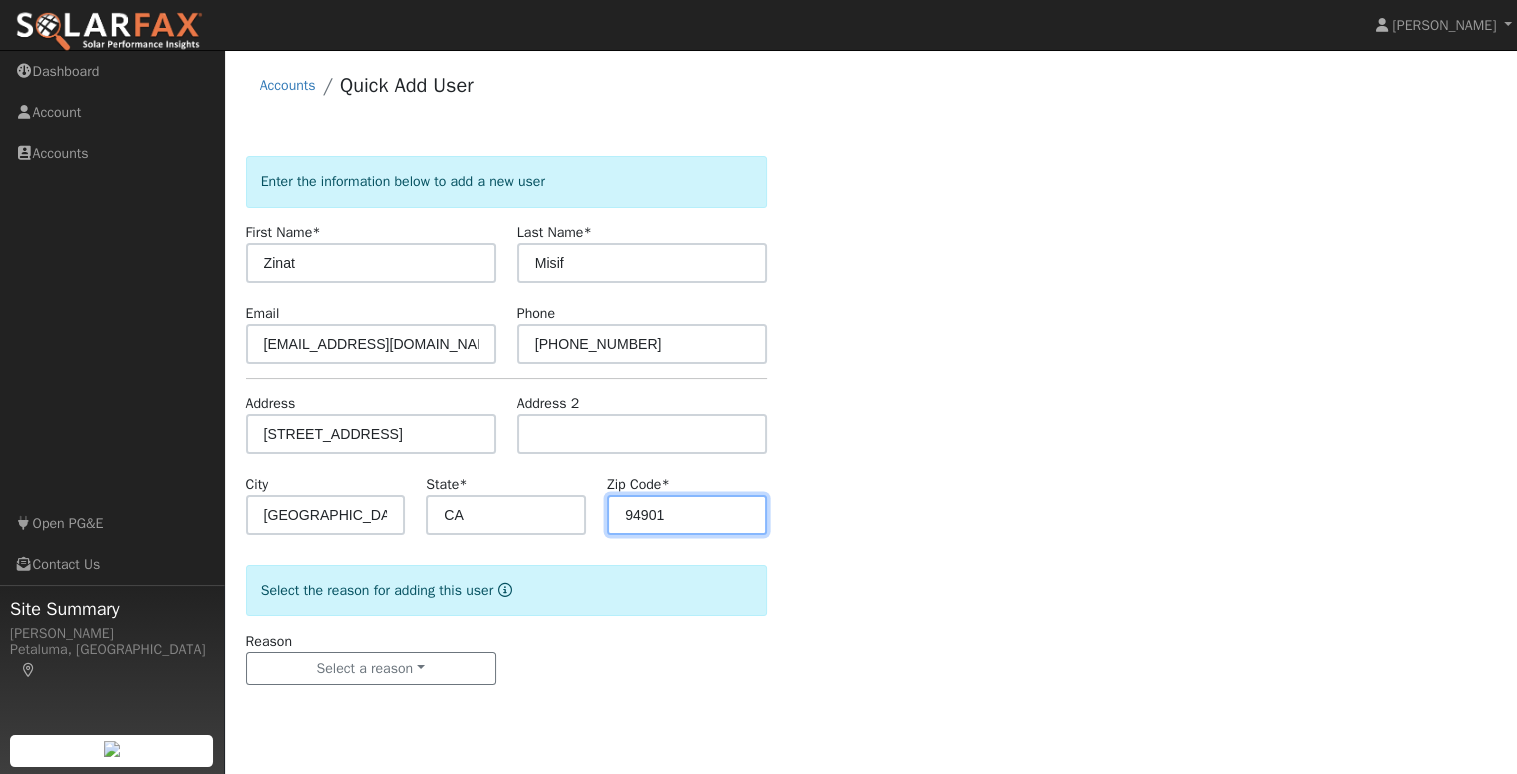 type on "94901" 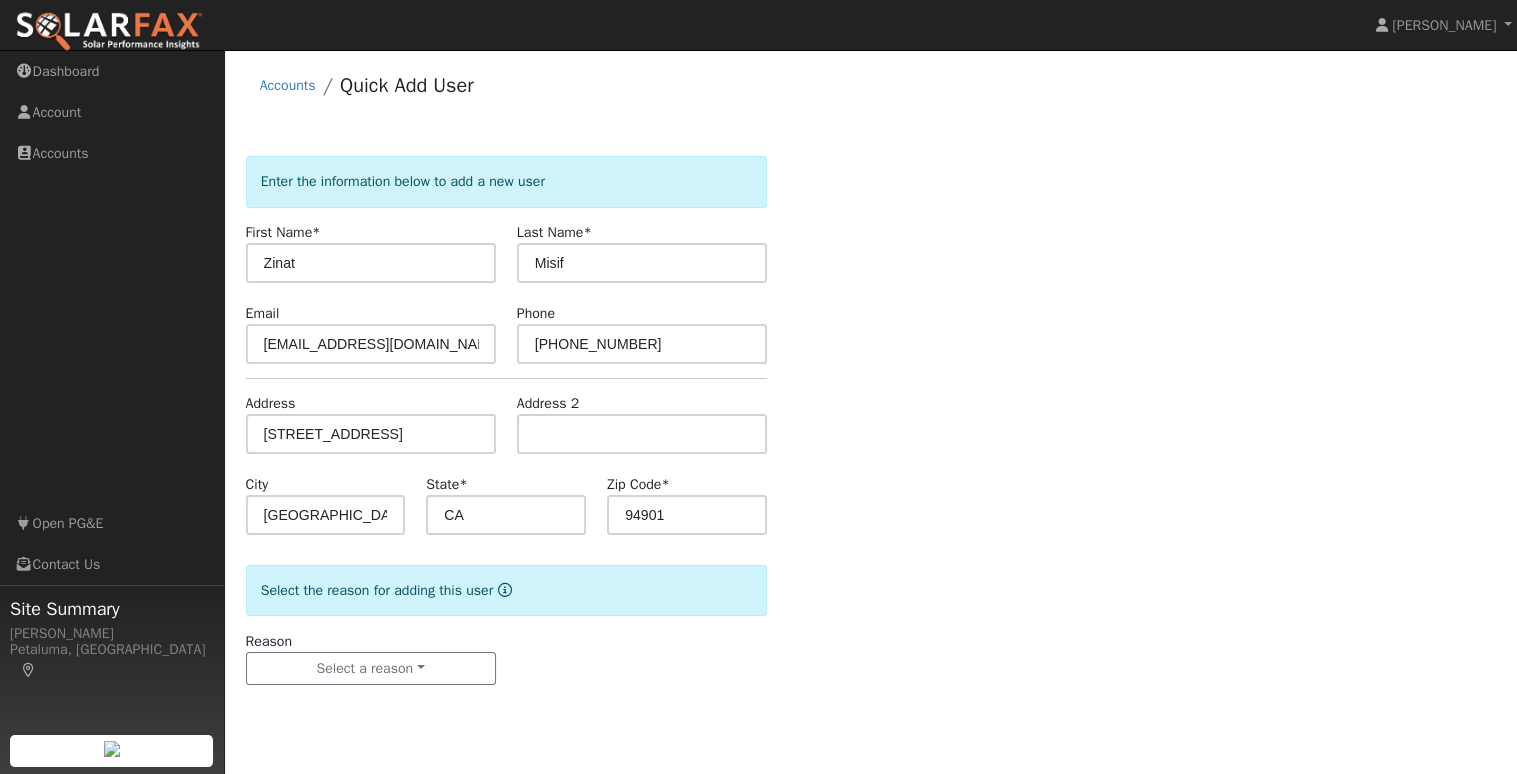 click on "Enter the information below to add a new user First Name  * Zinat Last Name  * Misif Email zinat111@gmail.com Phone (415) 717-9568 Address 90 dominican Drive Address 2 City San Rafael State  * CA Zip Code  * 94901  Select the reason for adding this user  Reason Select a reason New lead New customer adding solar New customer has solar Settings Salesperson Conner Jeffress Requested Utility Requested Inverter Enable Access Email Notifications No Emails No Emails Weekly Emails Monthly Emails No Yes" at bounding box center (871, 440) 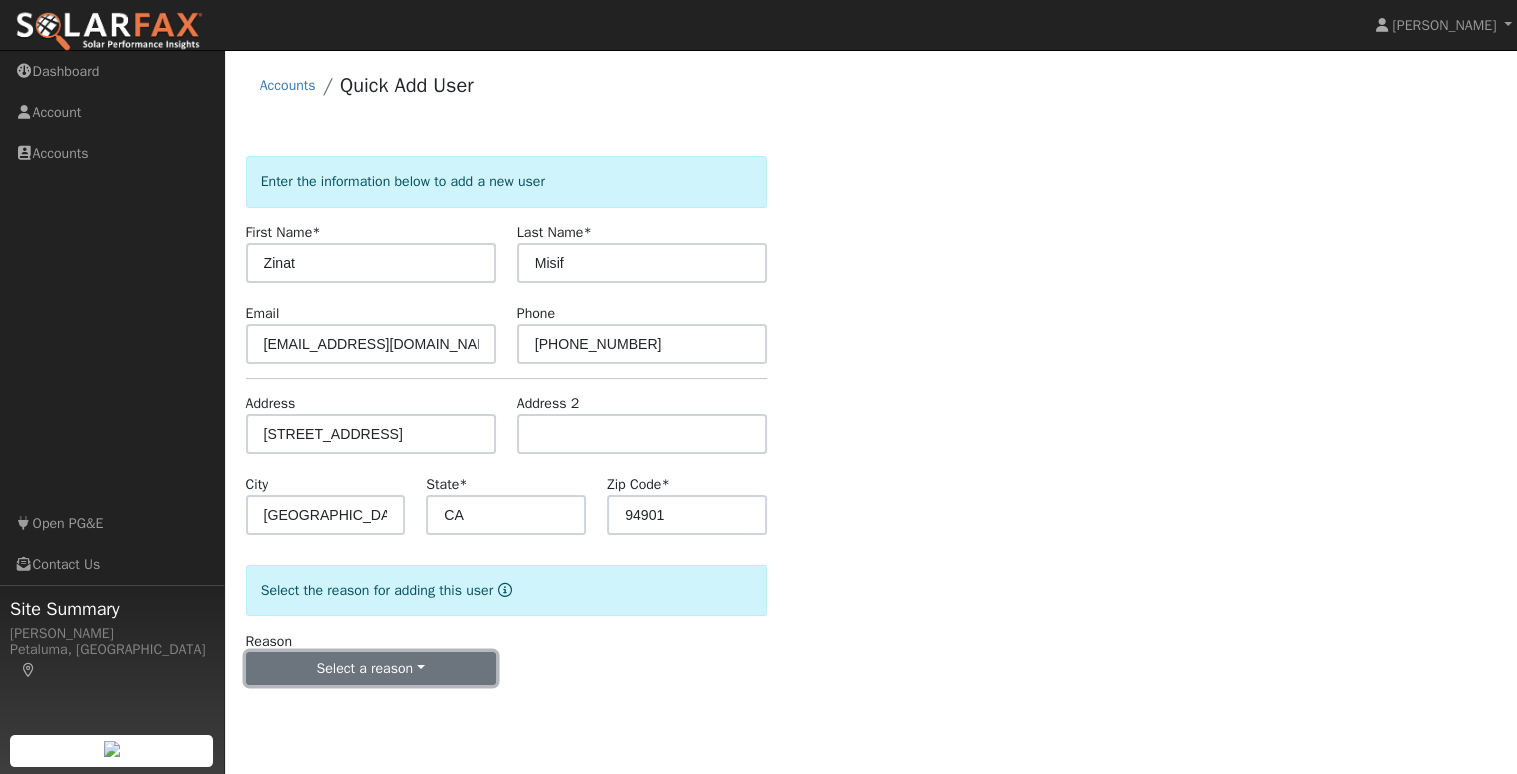click on "Select a reason" at bounding box center (371, 669) 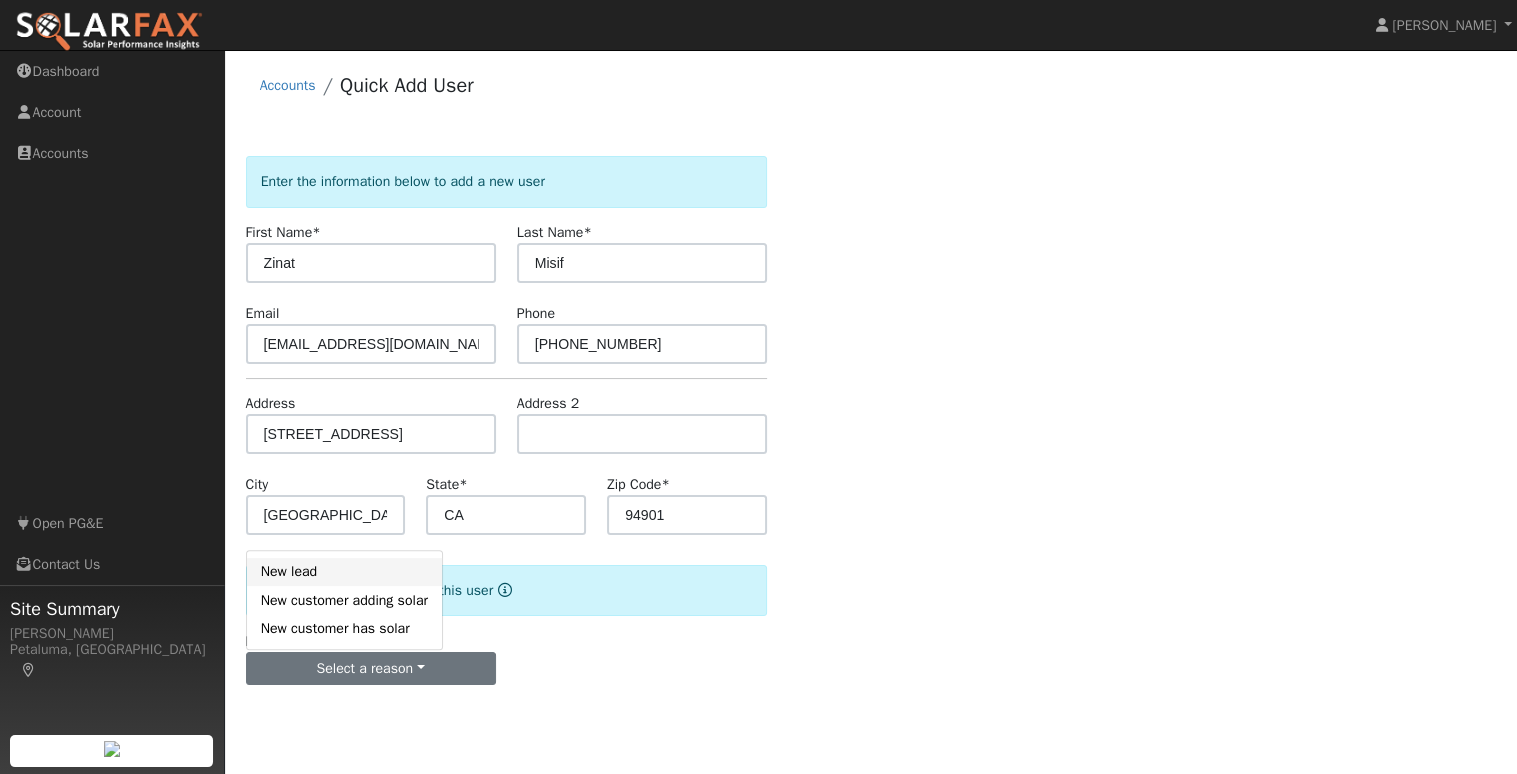 click on "New lead" at bounding box center [344, 572] 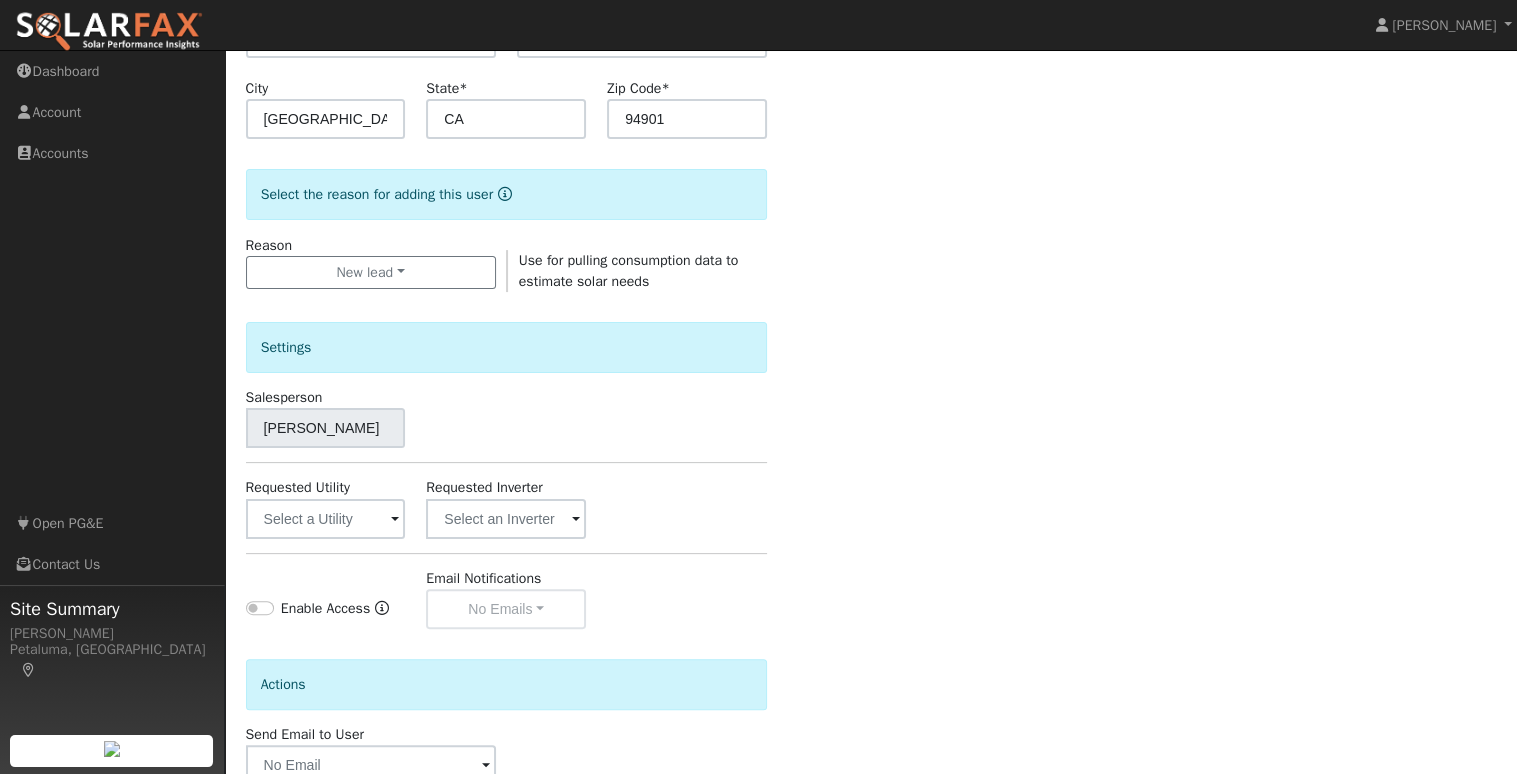 scroll, scrollTop: 519, scrollLeft: 0, axis: vertical 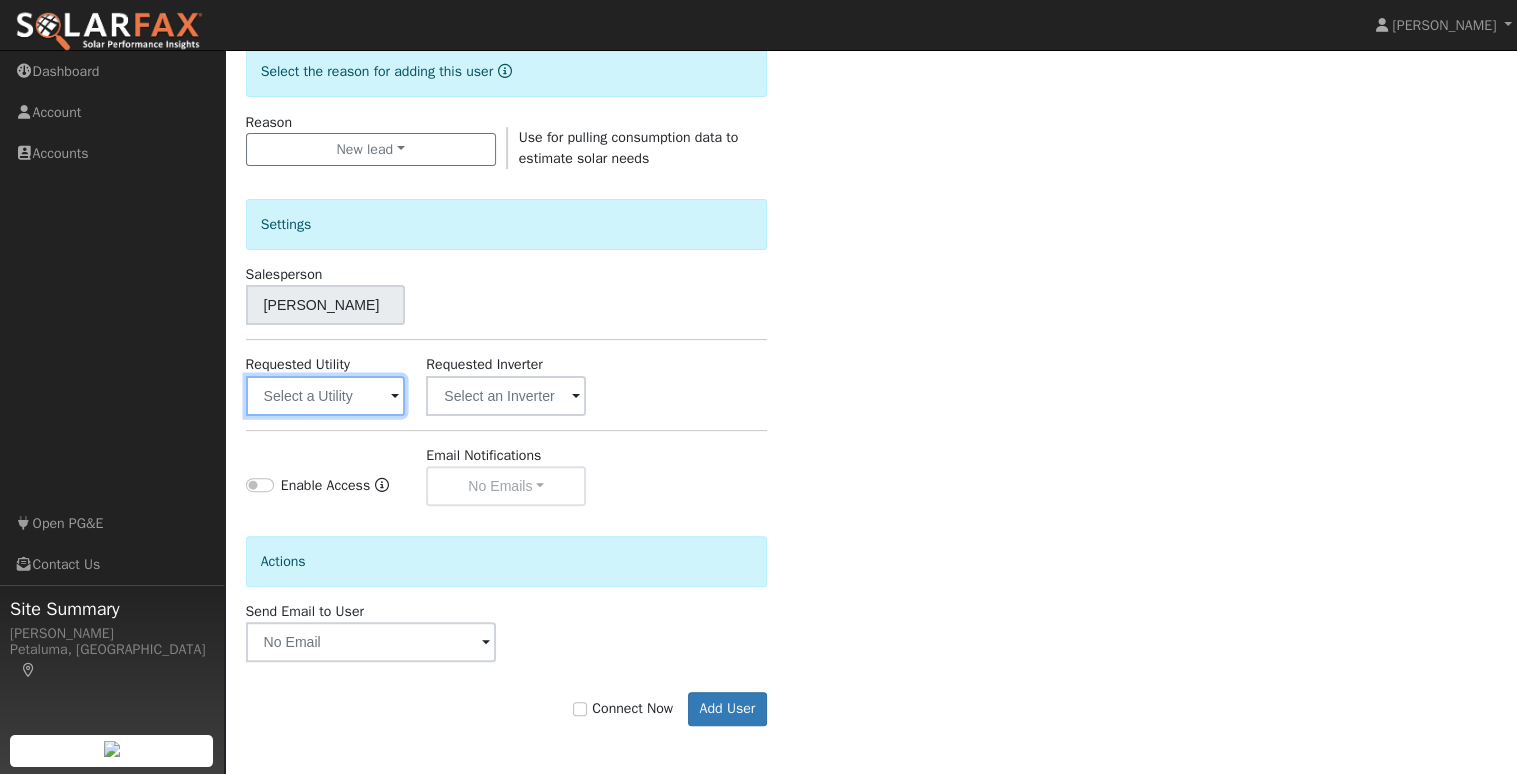 click at bounding box center [326, 396] 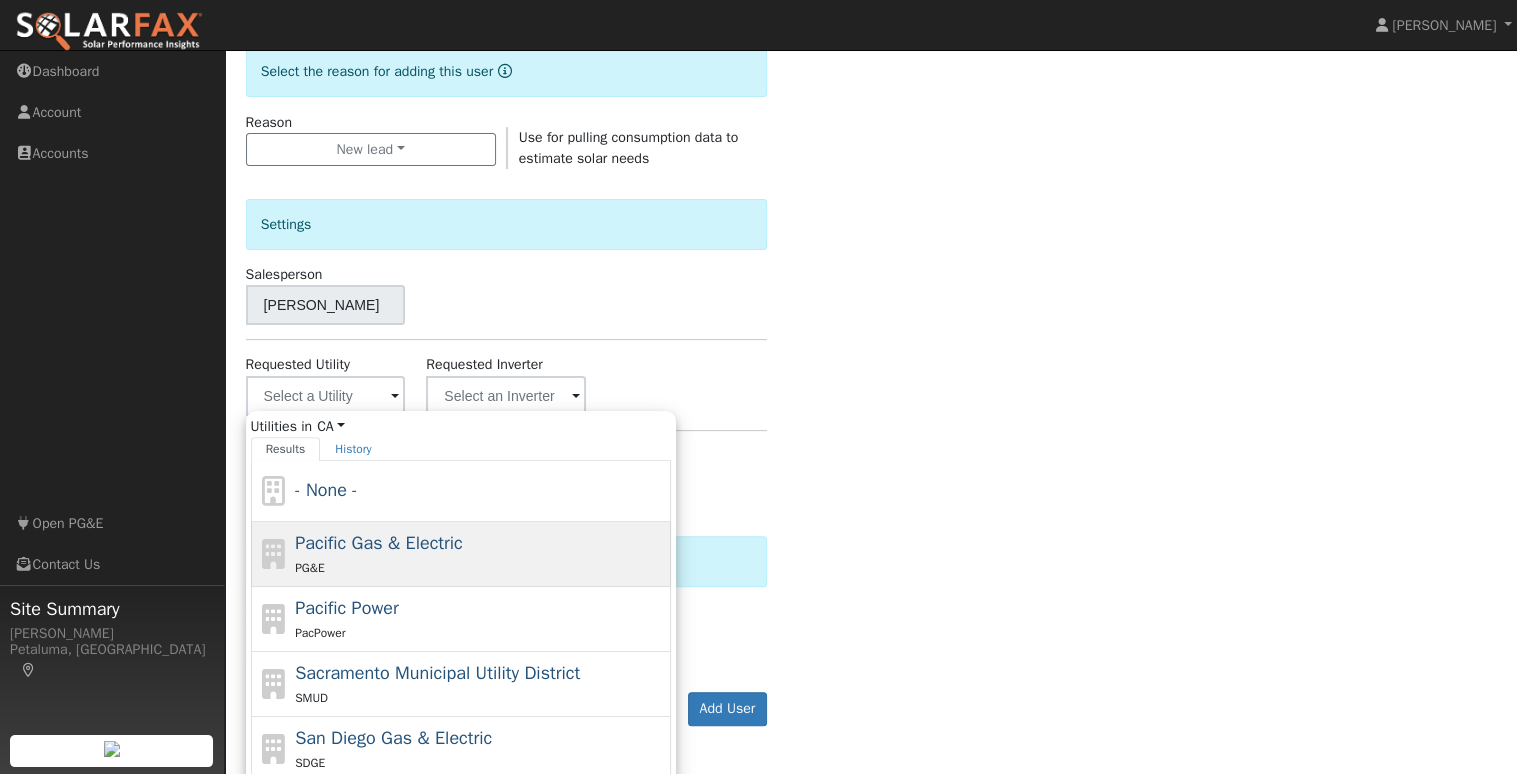 click on "PG&E" at bounding box center (480, 567) 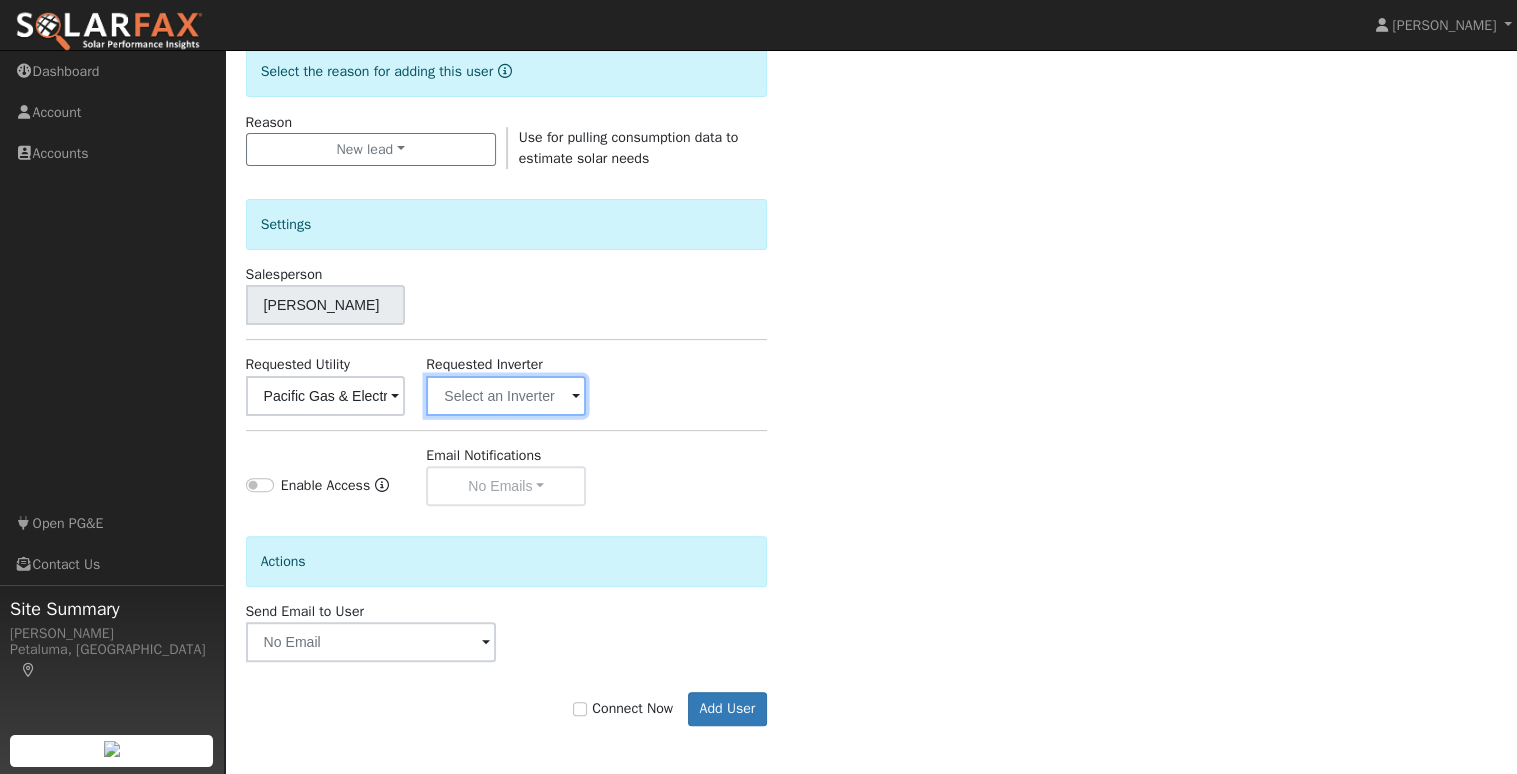 click at bounding box center (326, 396) 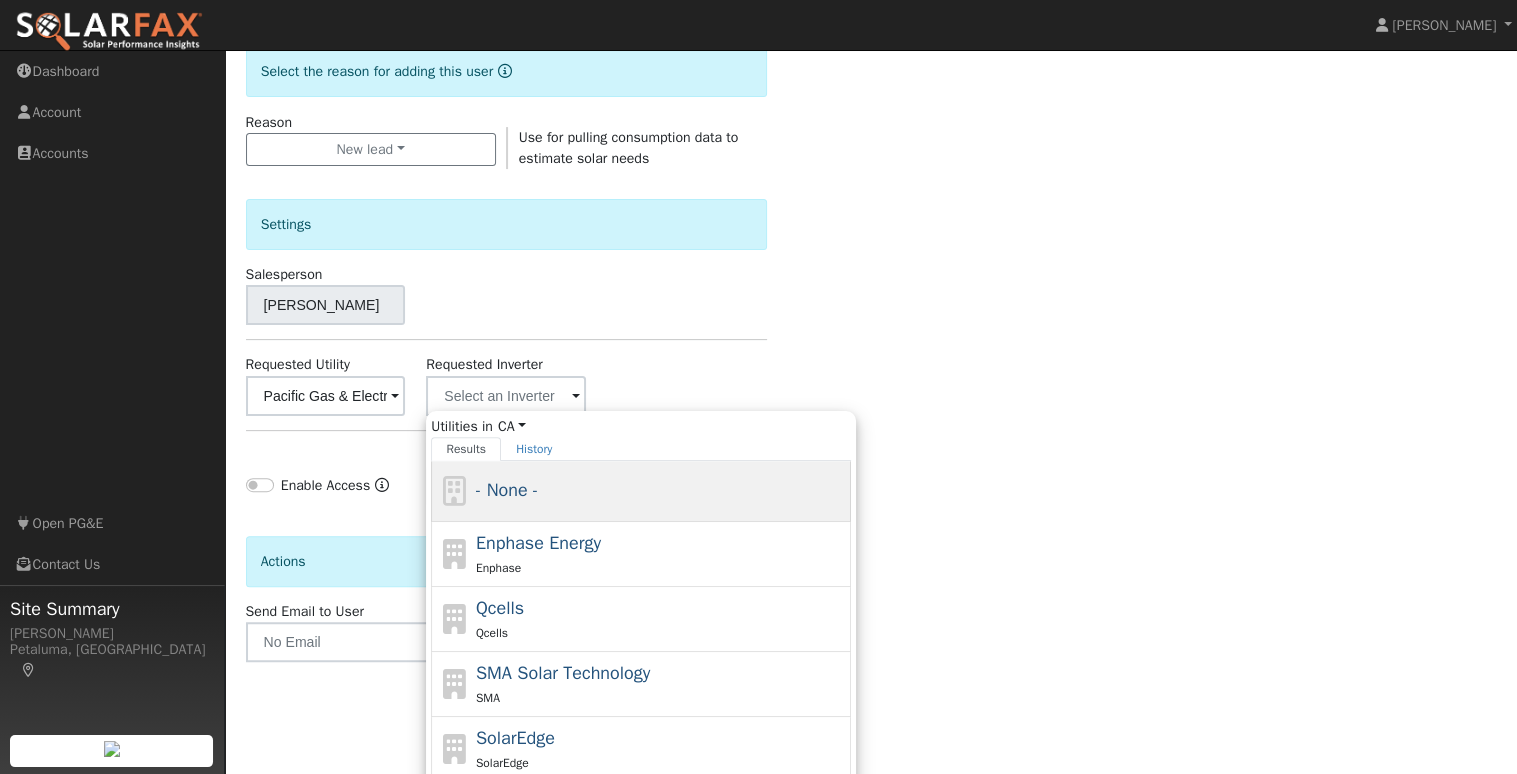click on "- None -" at bounding box center (507, 490) 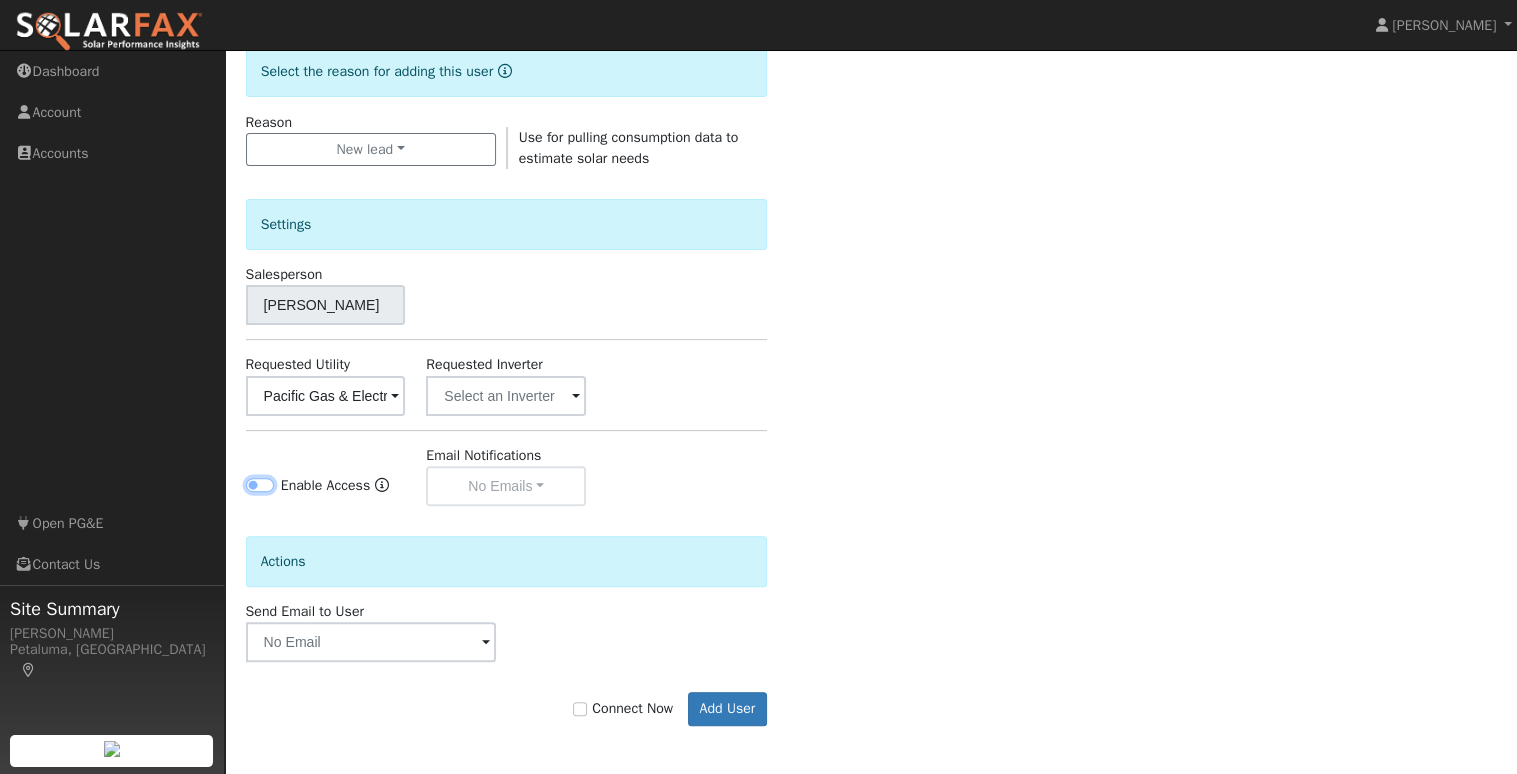 click on "Enable Access" at bounding box center (260, 485) 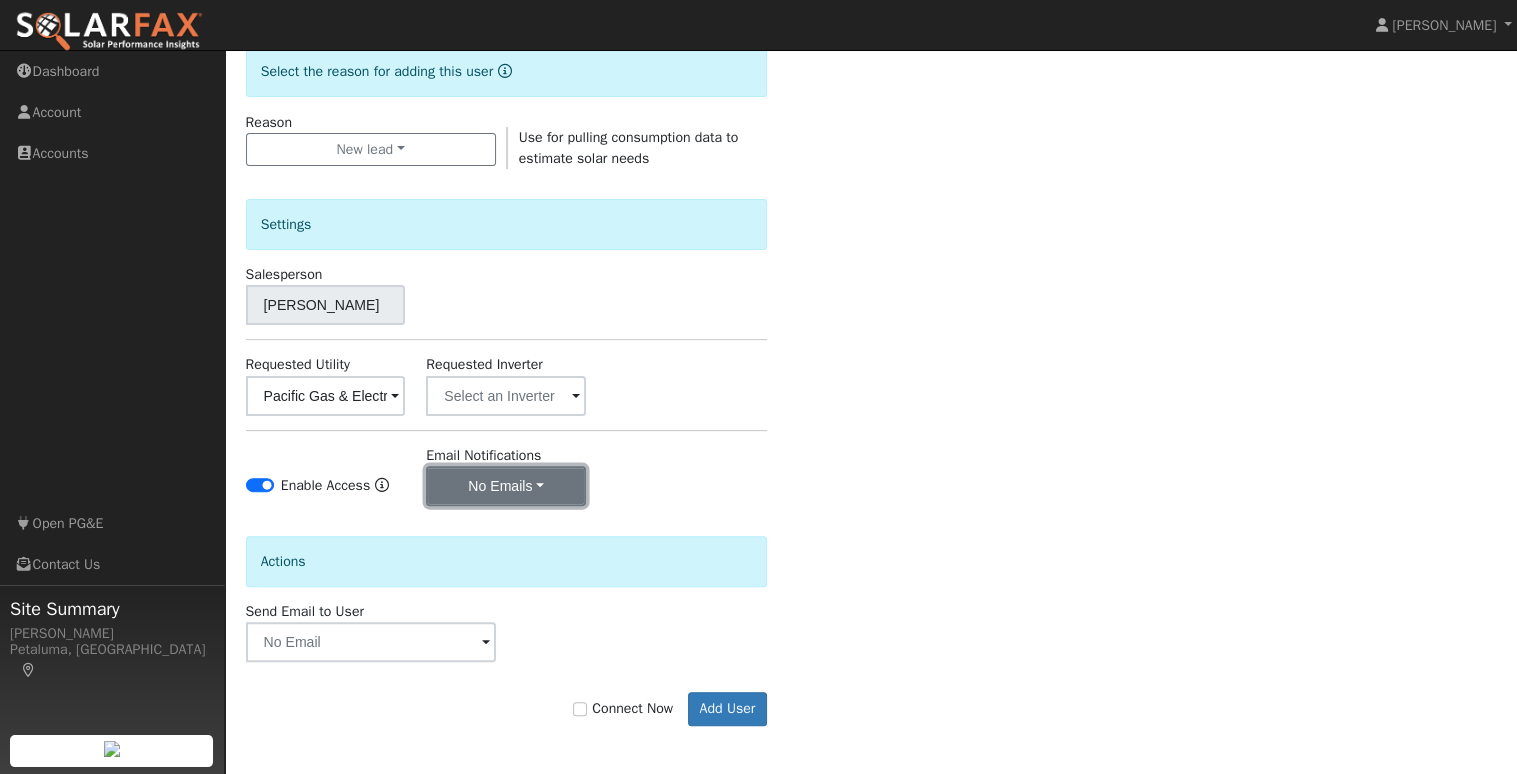 click on "No Emails" at bounding box center (506, 486) 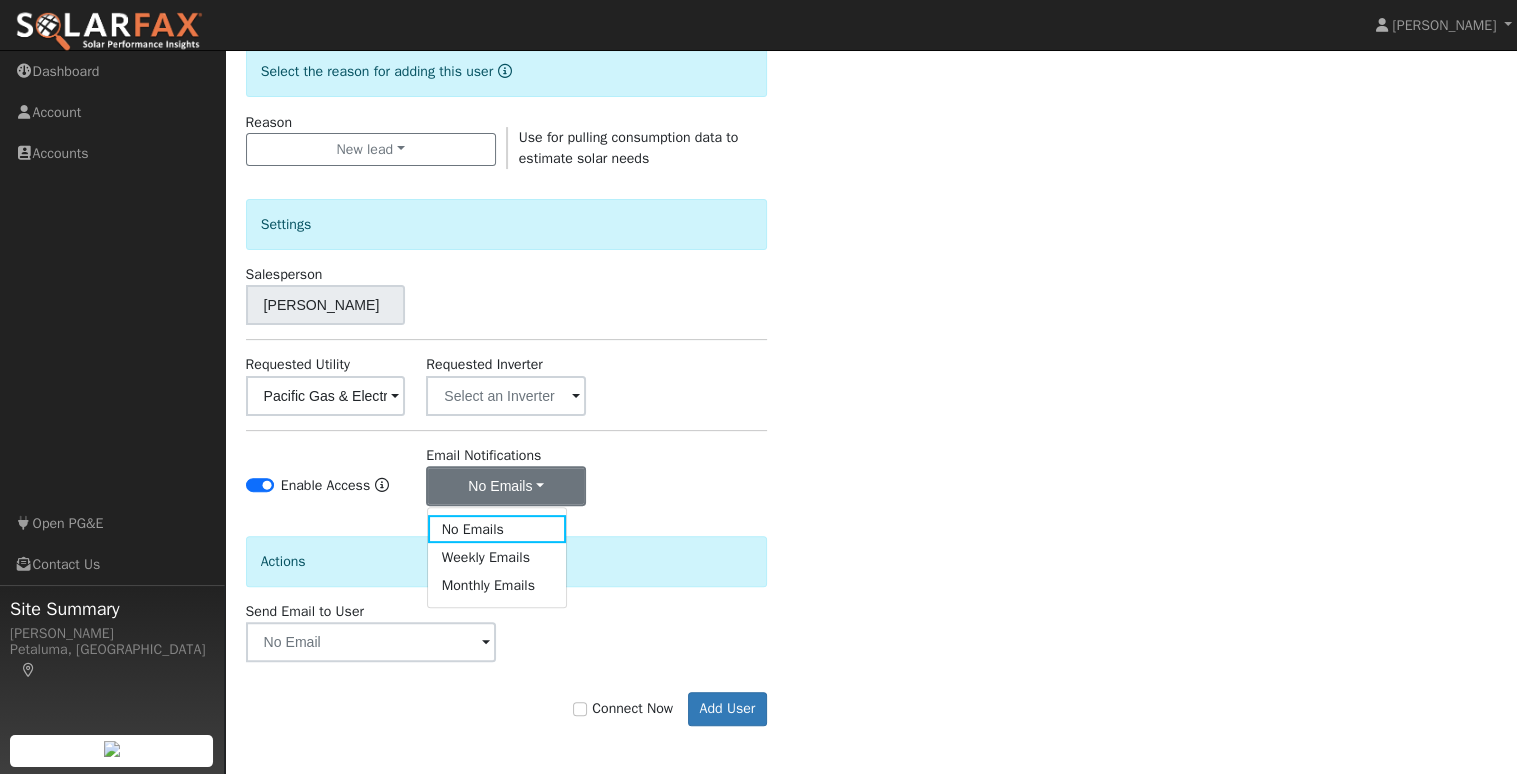 click on "Enable Access Email Notifications No Emails No Emails Weekly Emails Monthly Emails" at bounding box center [506, 475] 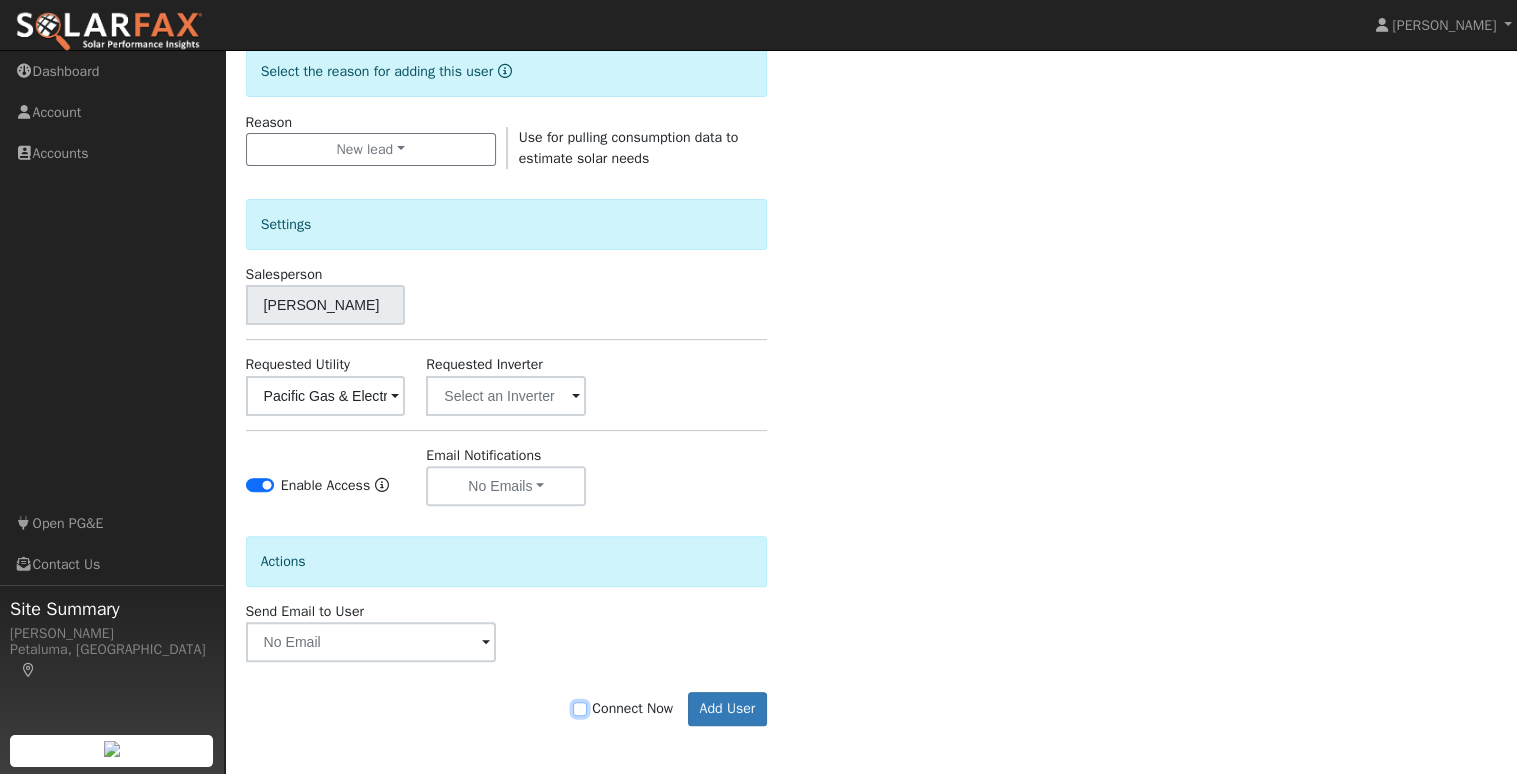 click on "Connect Now" at bounding box center [580, 709] 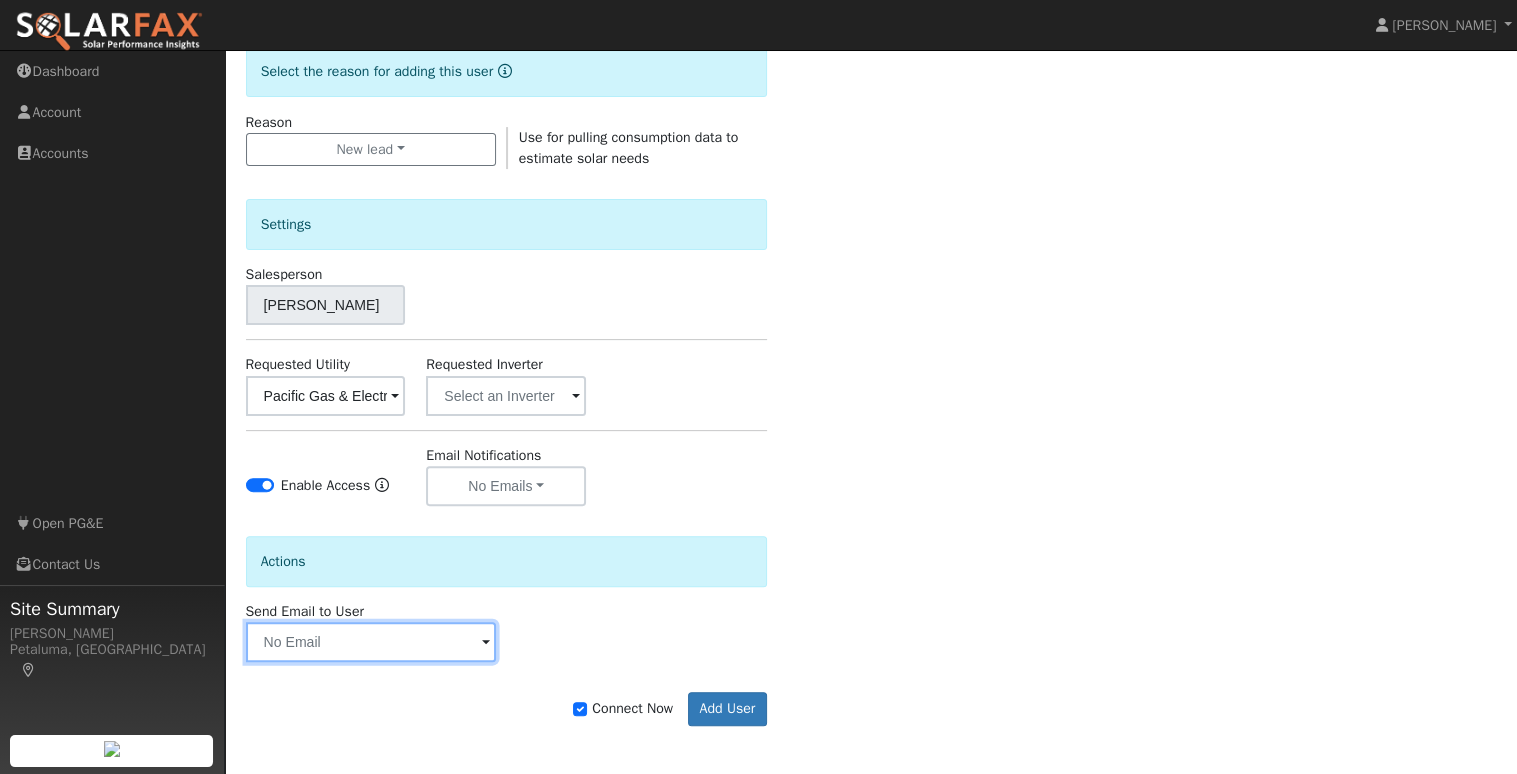 click at bounding box center (371, 642) 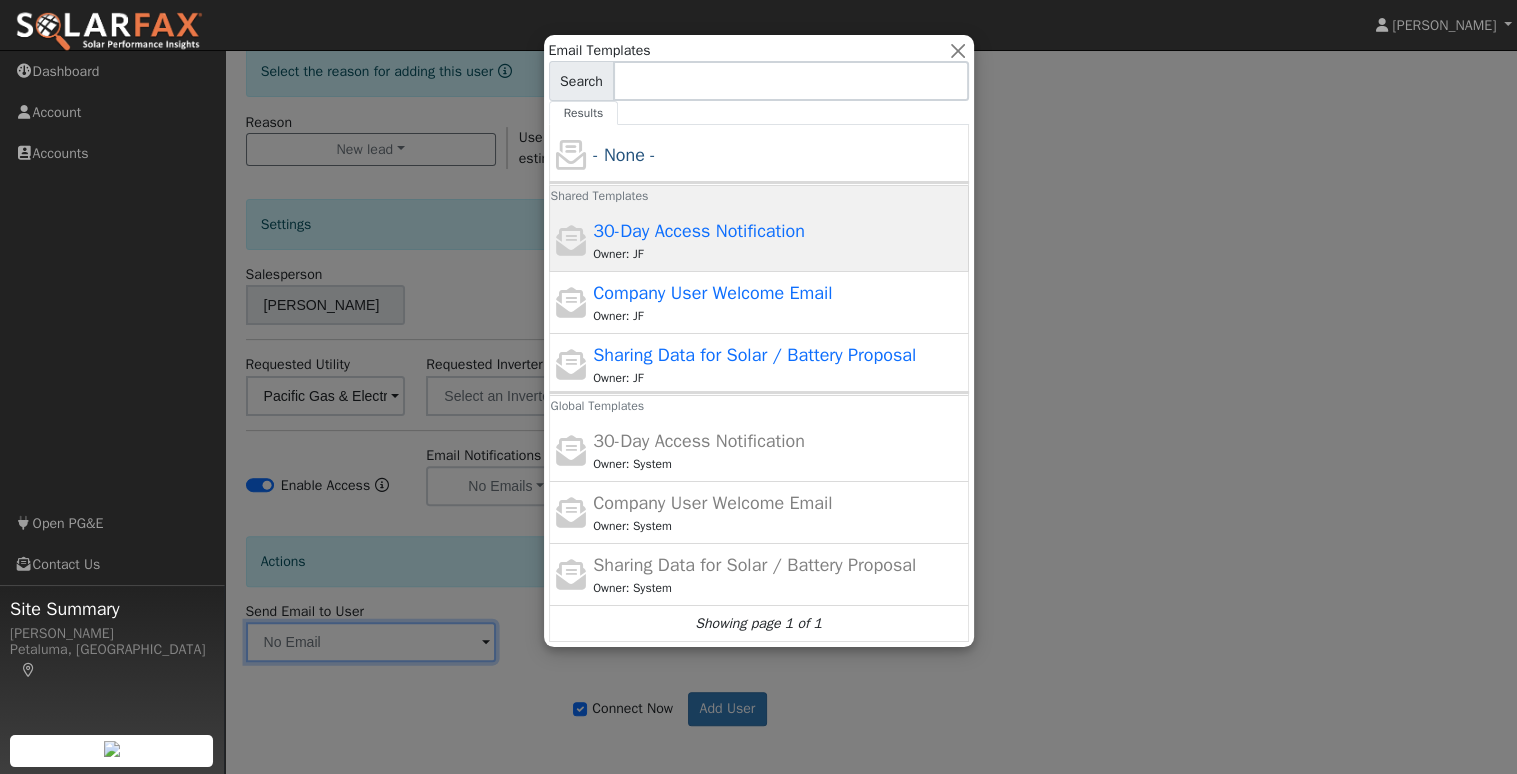 click on "30-Day Access Notification Owner: JF" at bounding box center (778, 240) 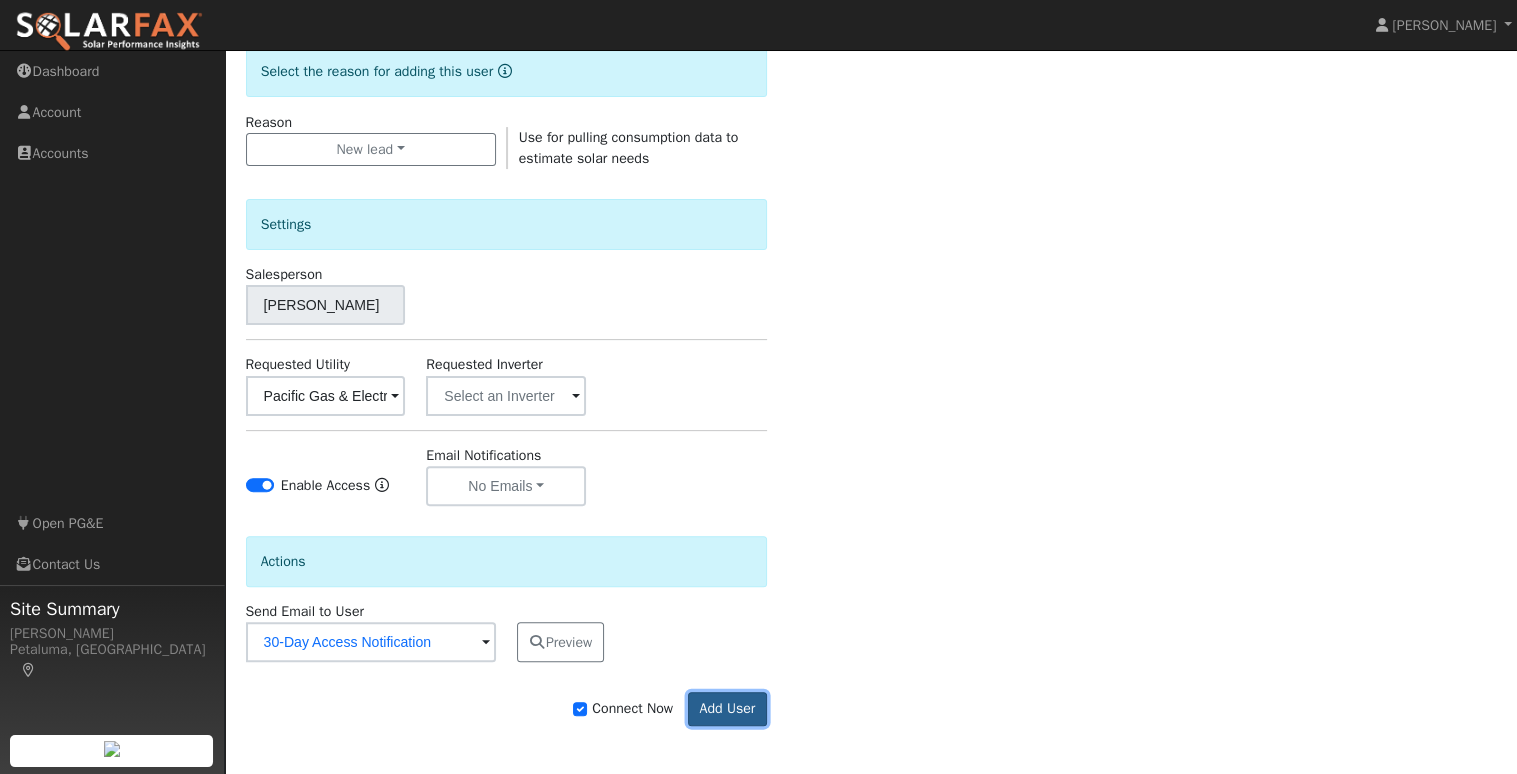 click on "Add User" at bounding box center [727, 709] 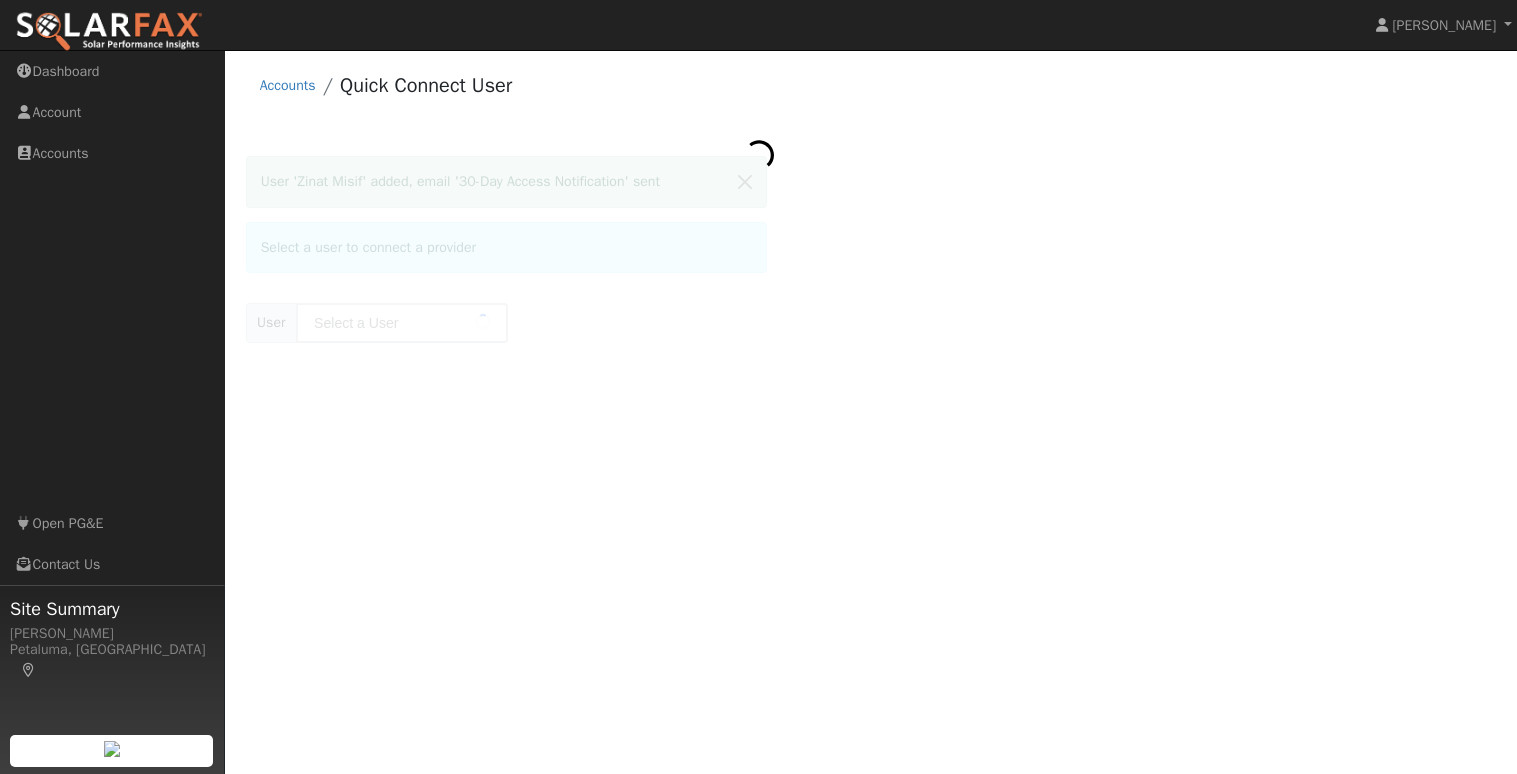 scroll, scrollTop: 0, scrollLeft: 0, axis: both 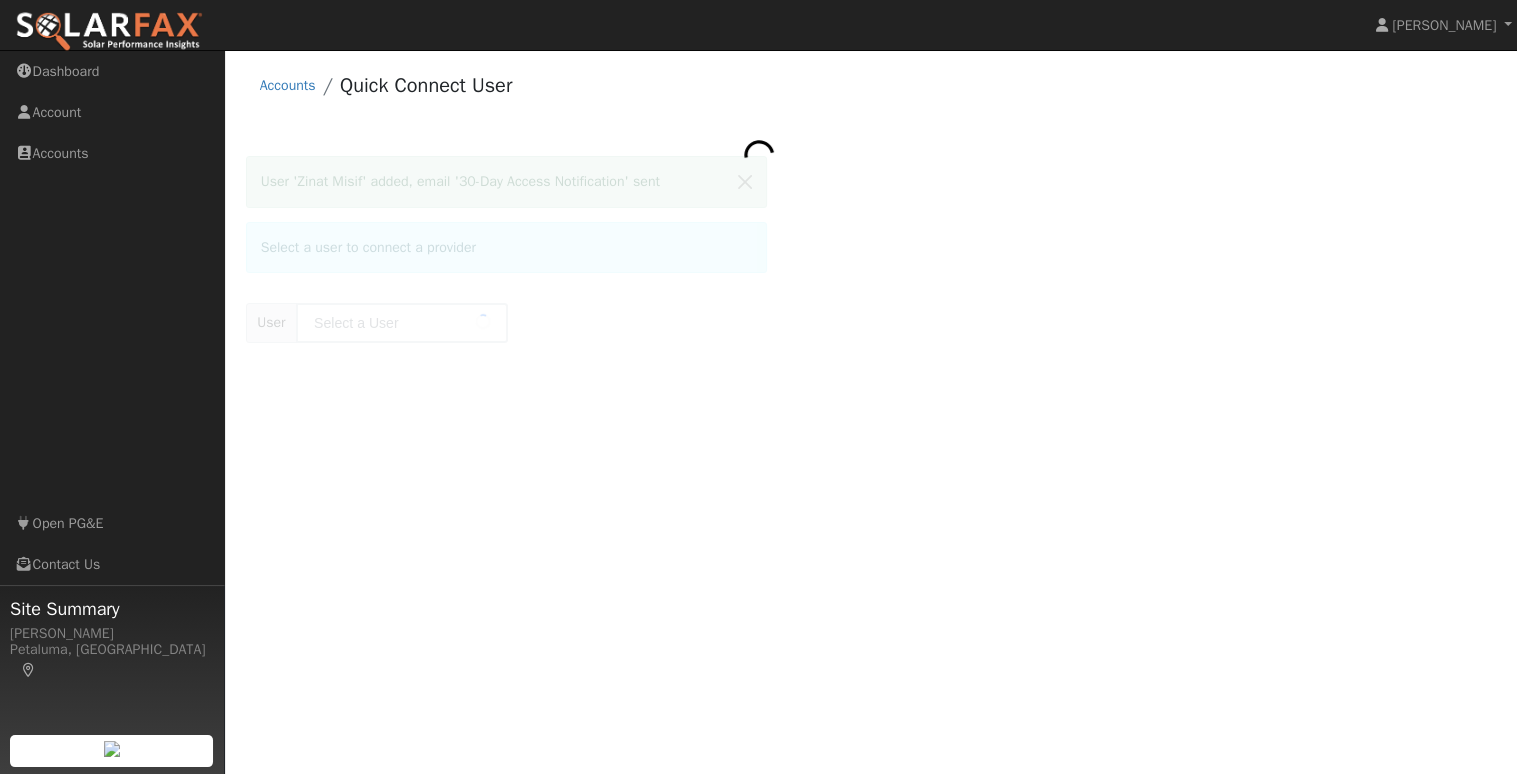 type on "Zinat Misif" 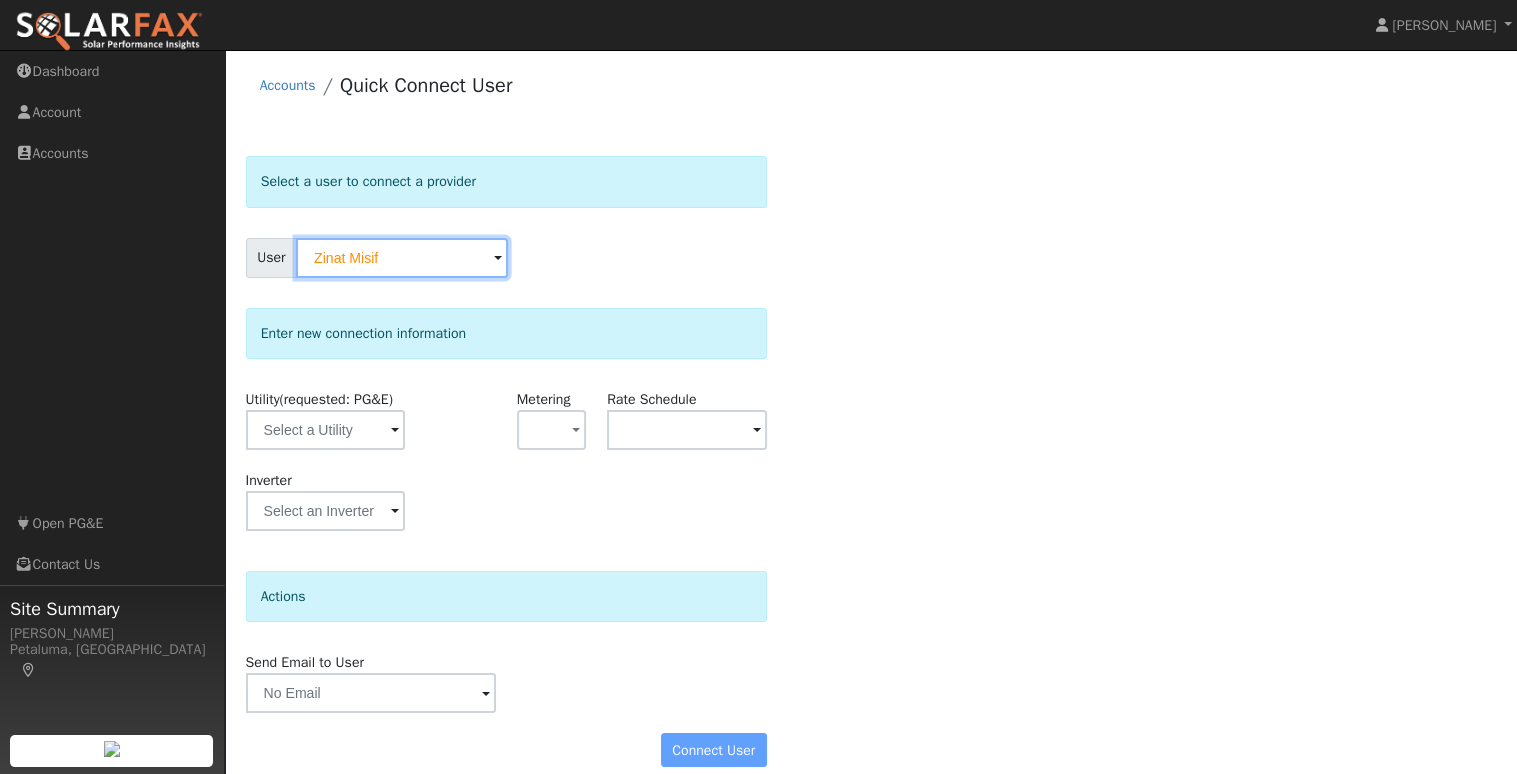 scroll, scrollTop: 21, scrollLeft: 0, axis: vertical 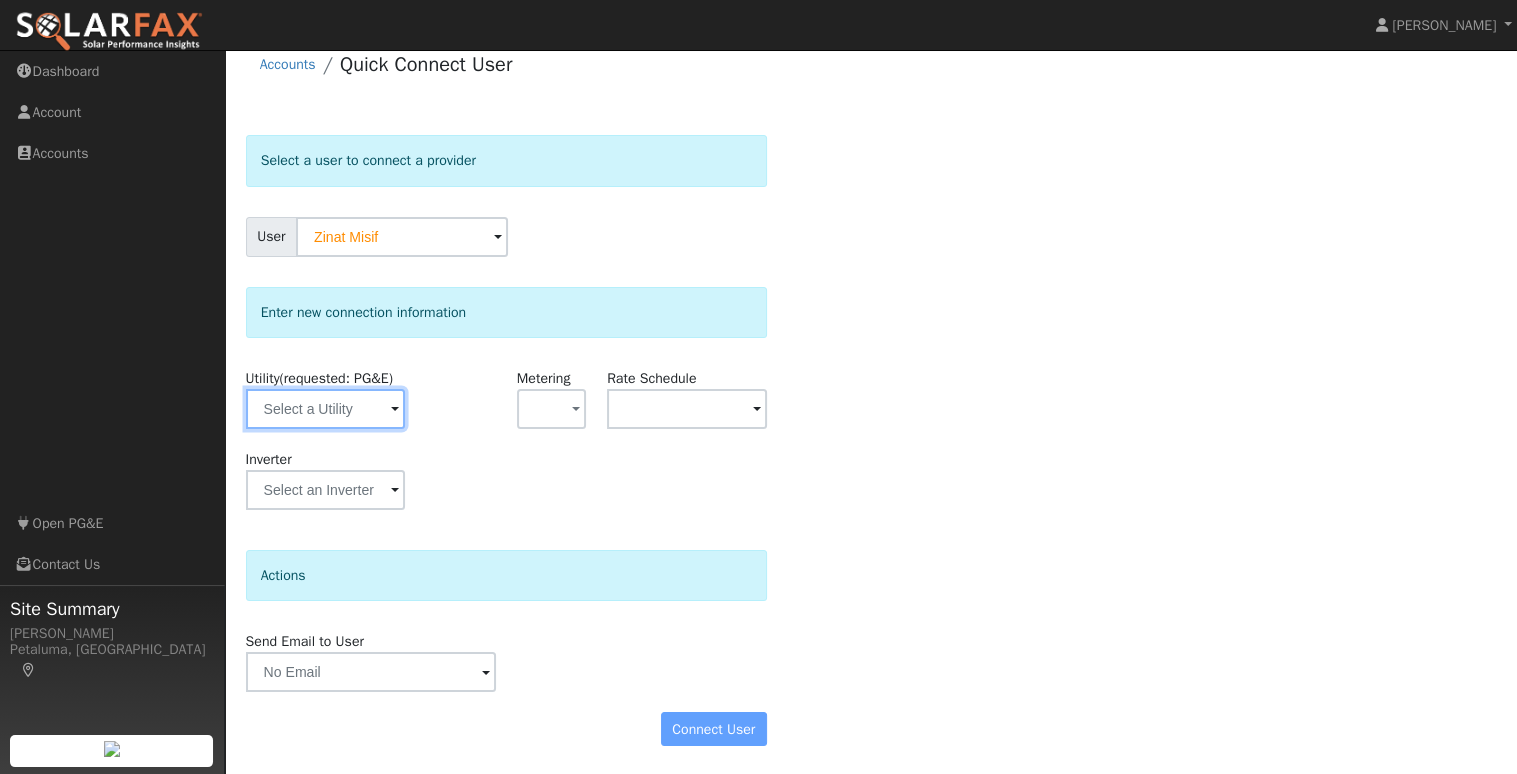 click at bounding box center [326, 409] 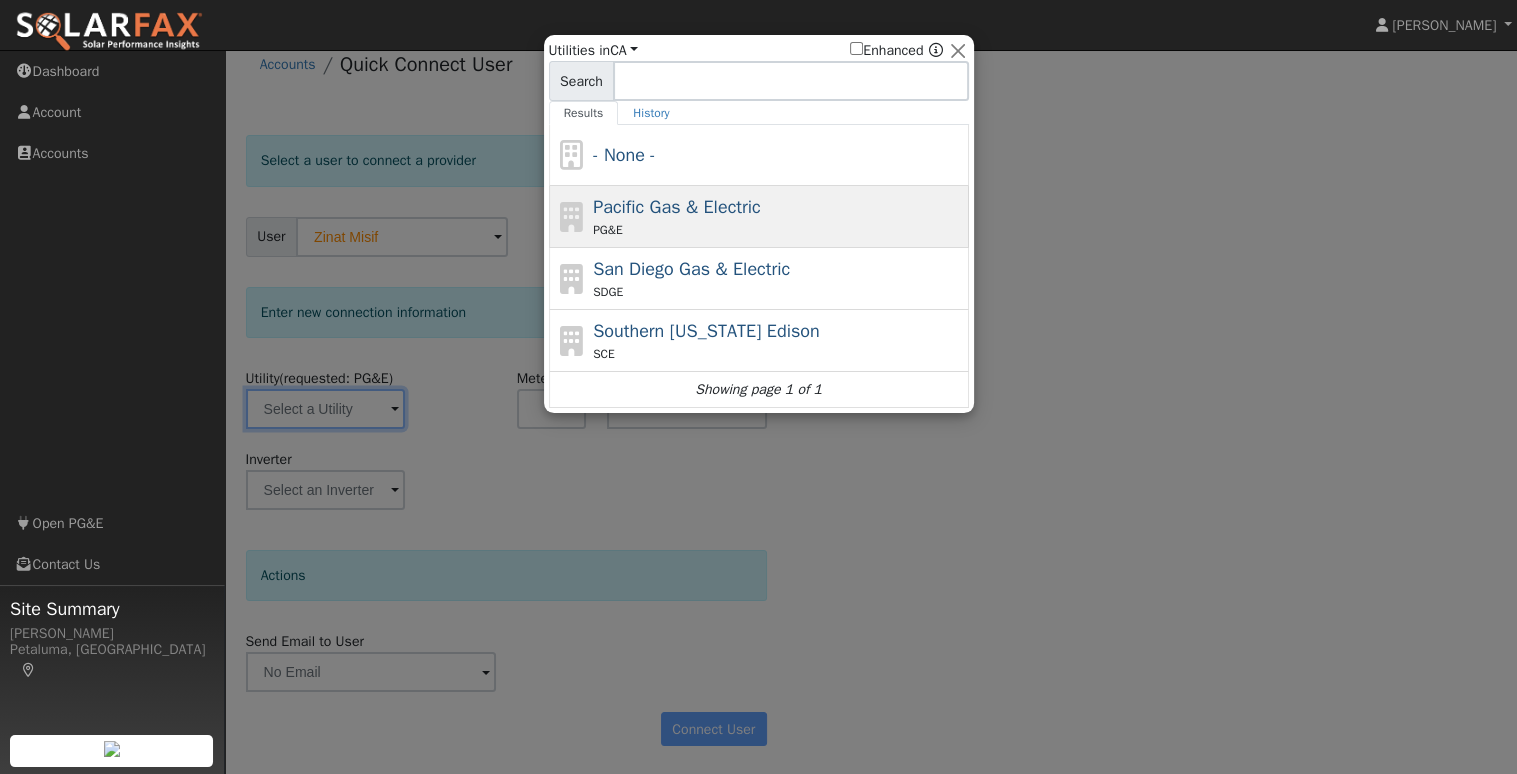 click on "Pacific Gas & Electric" at bounding box center (677, 207) 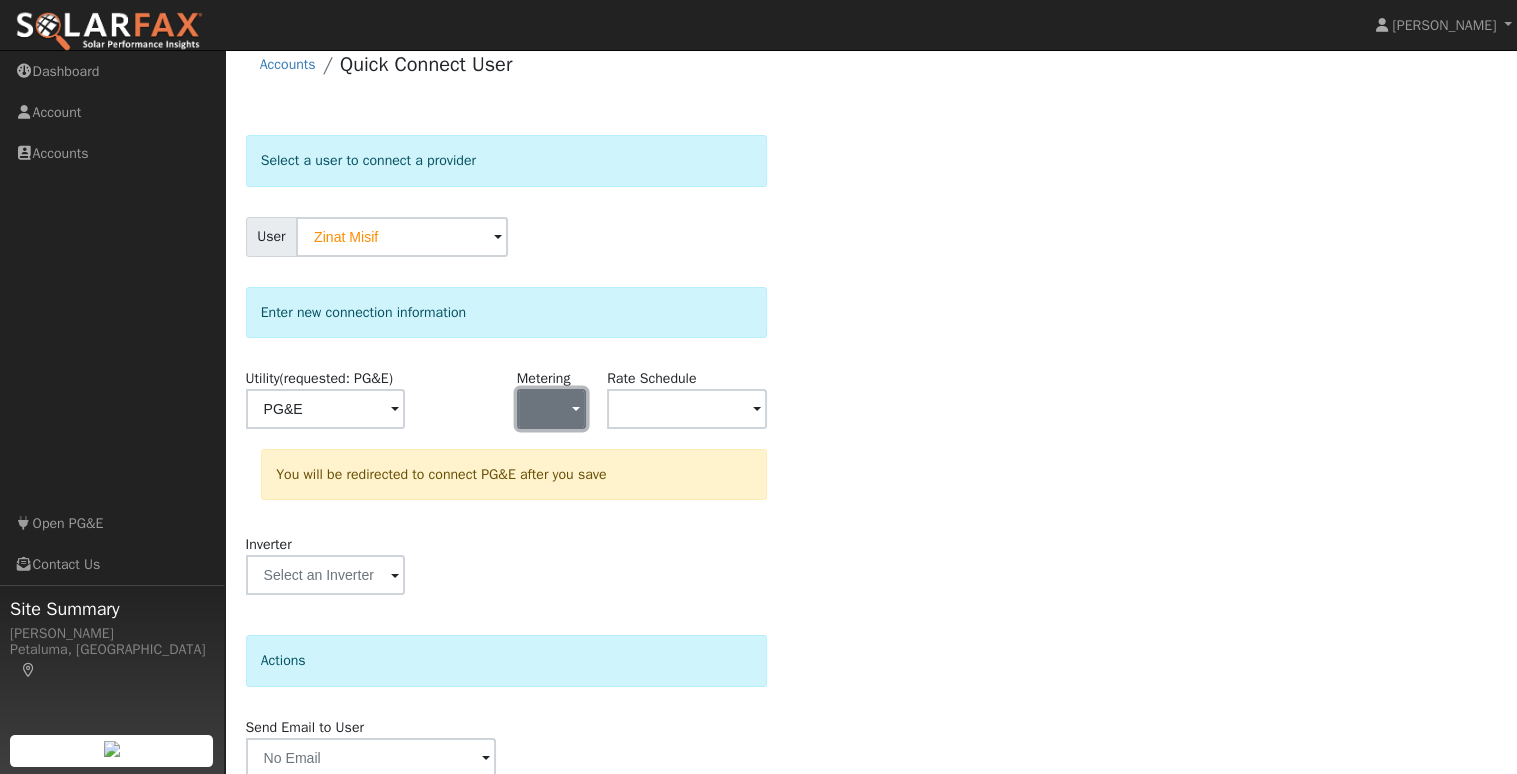 click 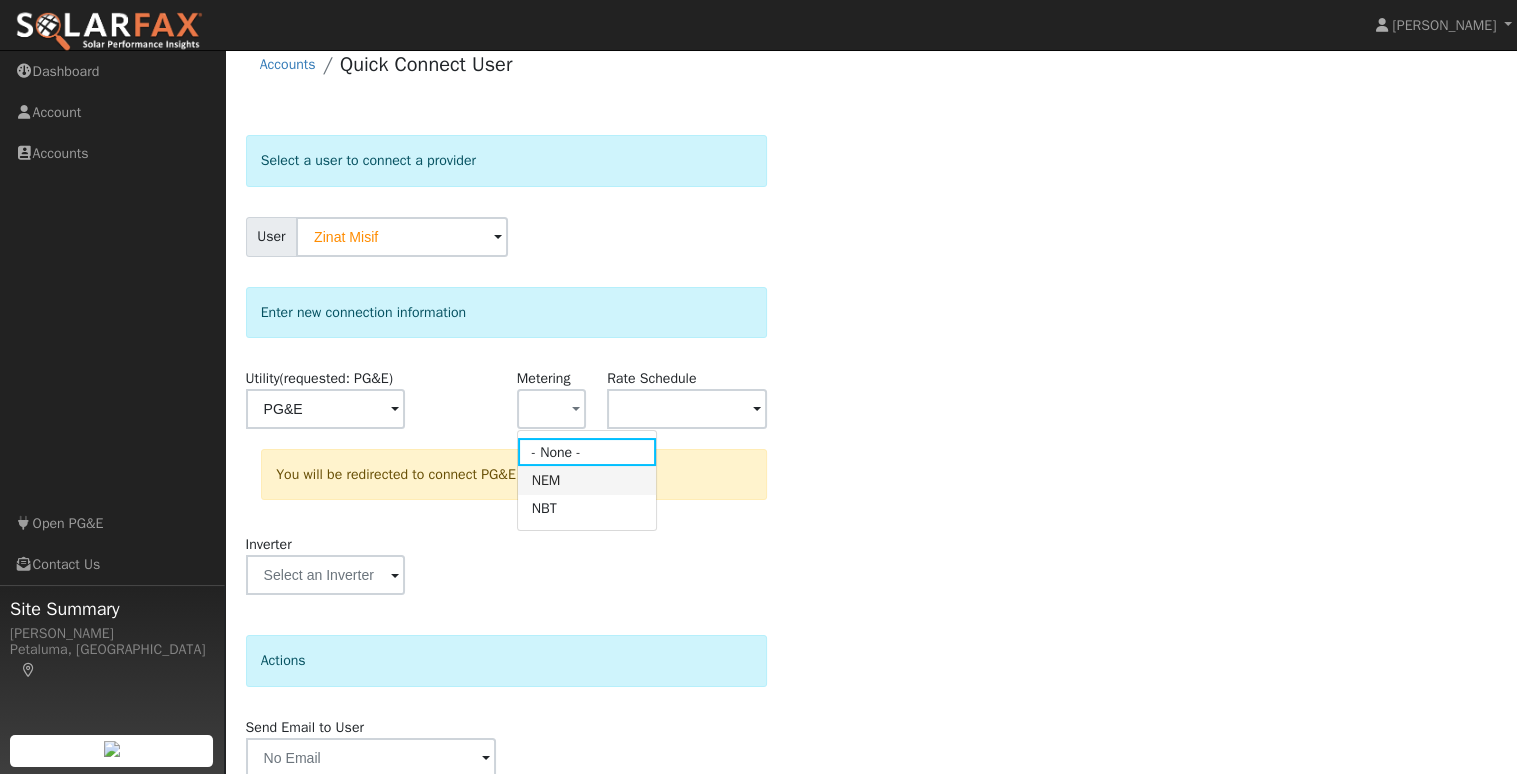 click on "NEM" at bounding box center (587, 480) 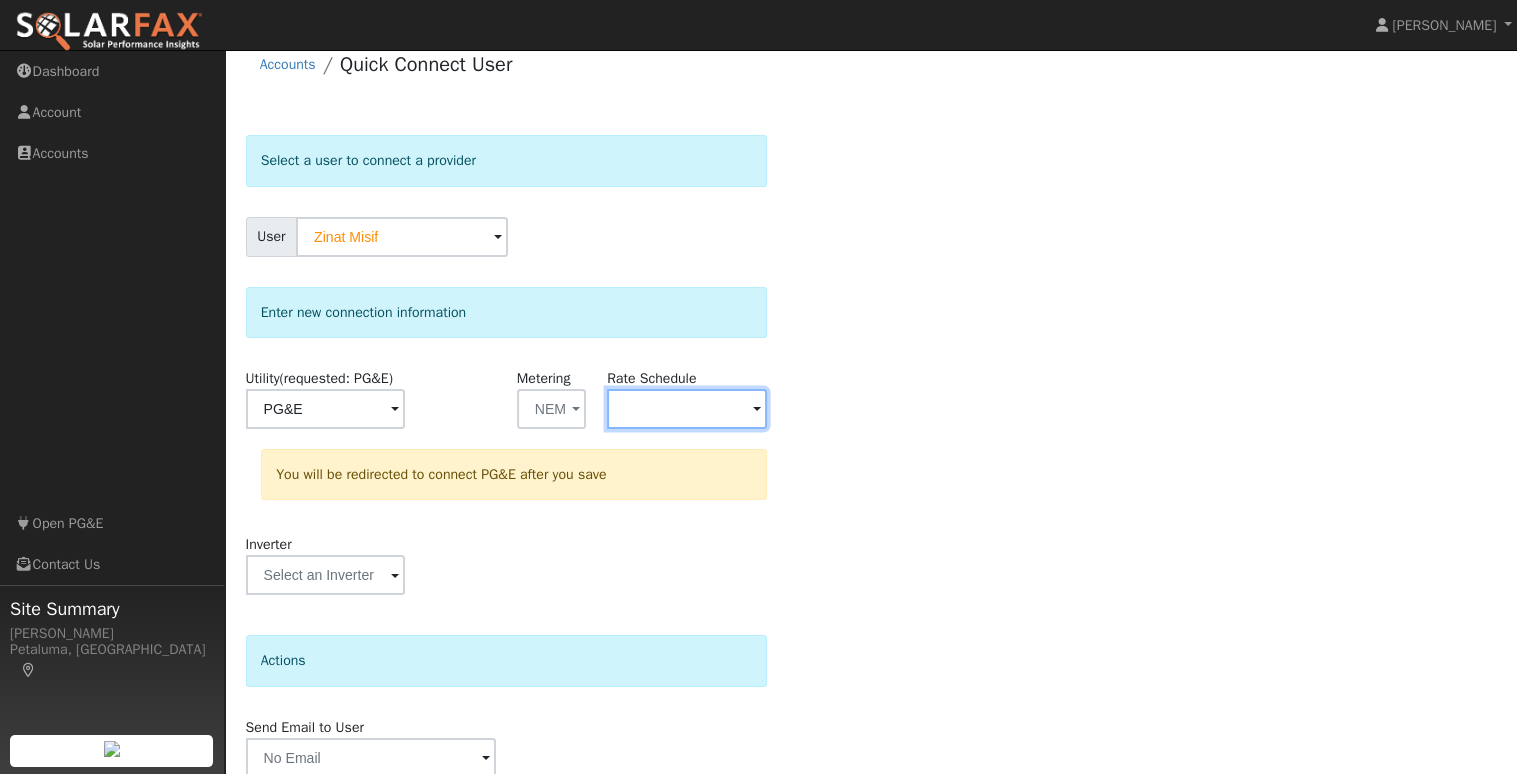 click at bounding box center (326, 409) 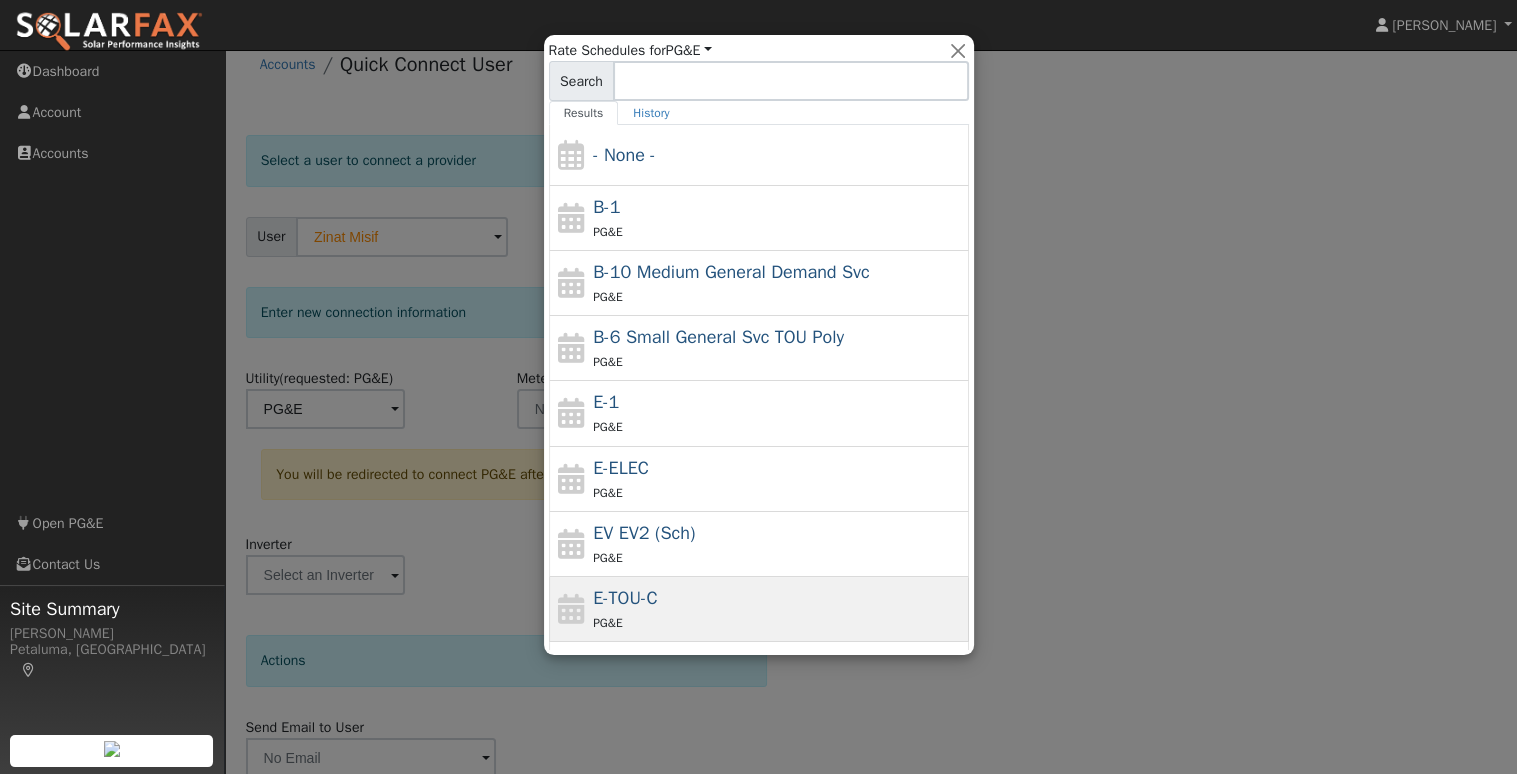 click on "PG&E" at bounding box center (778, 622) 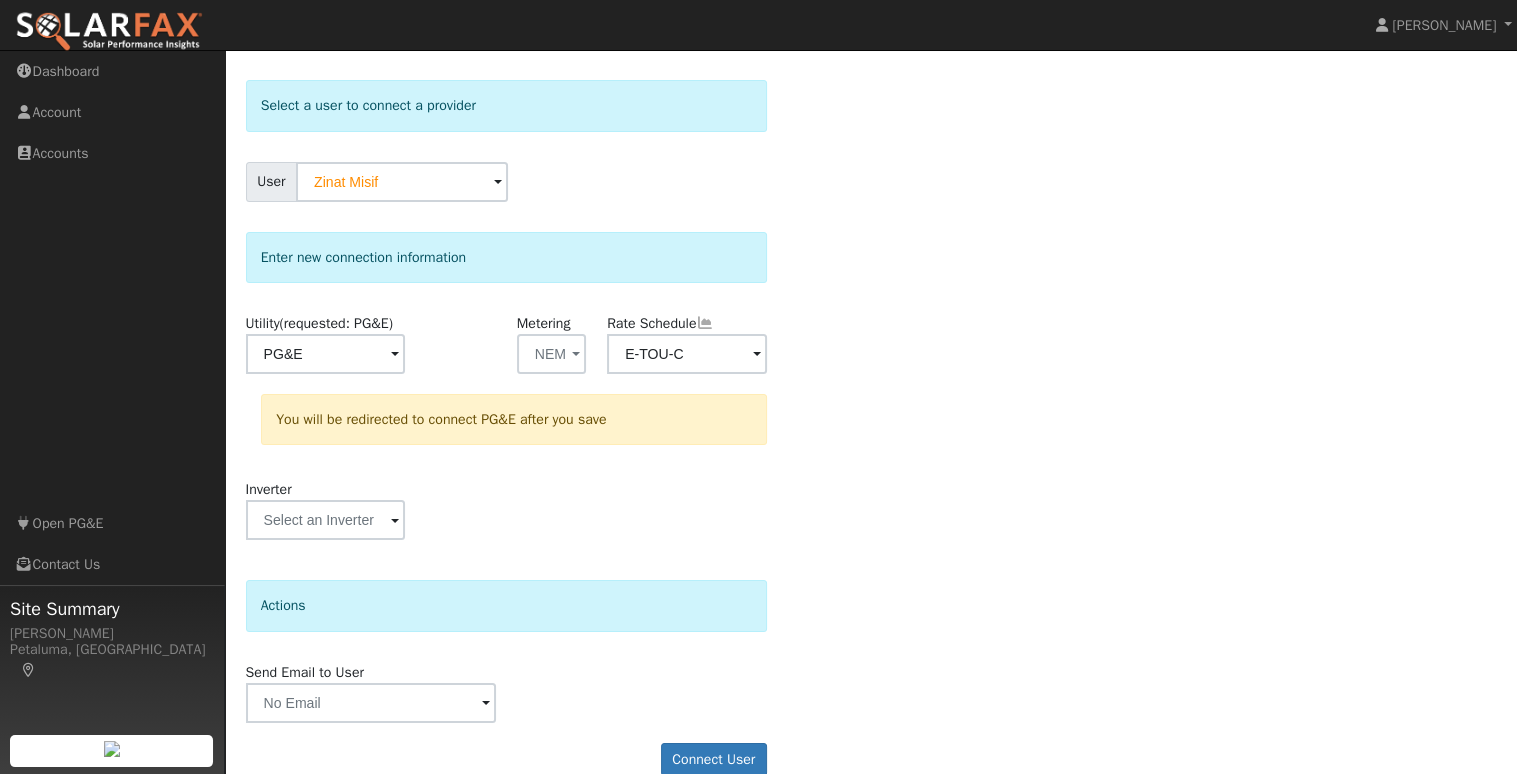 scroll, scrollTop: 107, scrollLeft: 0, axis: vertical 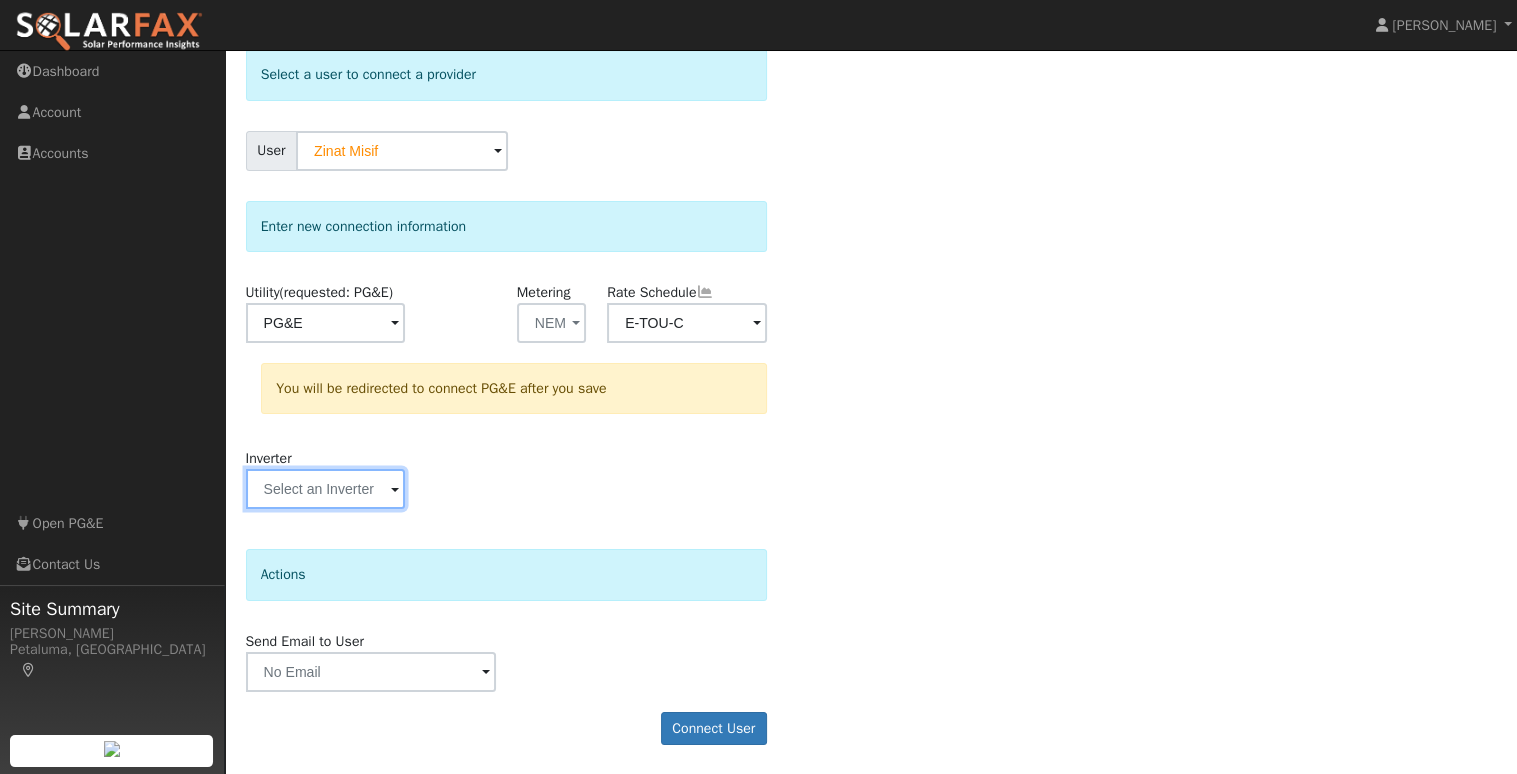 click at bounding box center (326, 323) 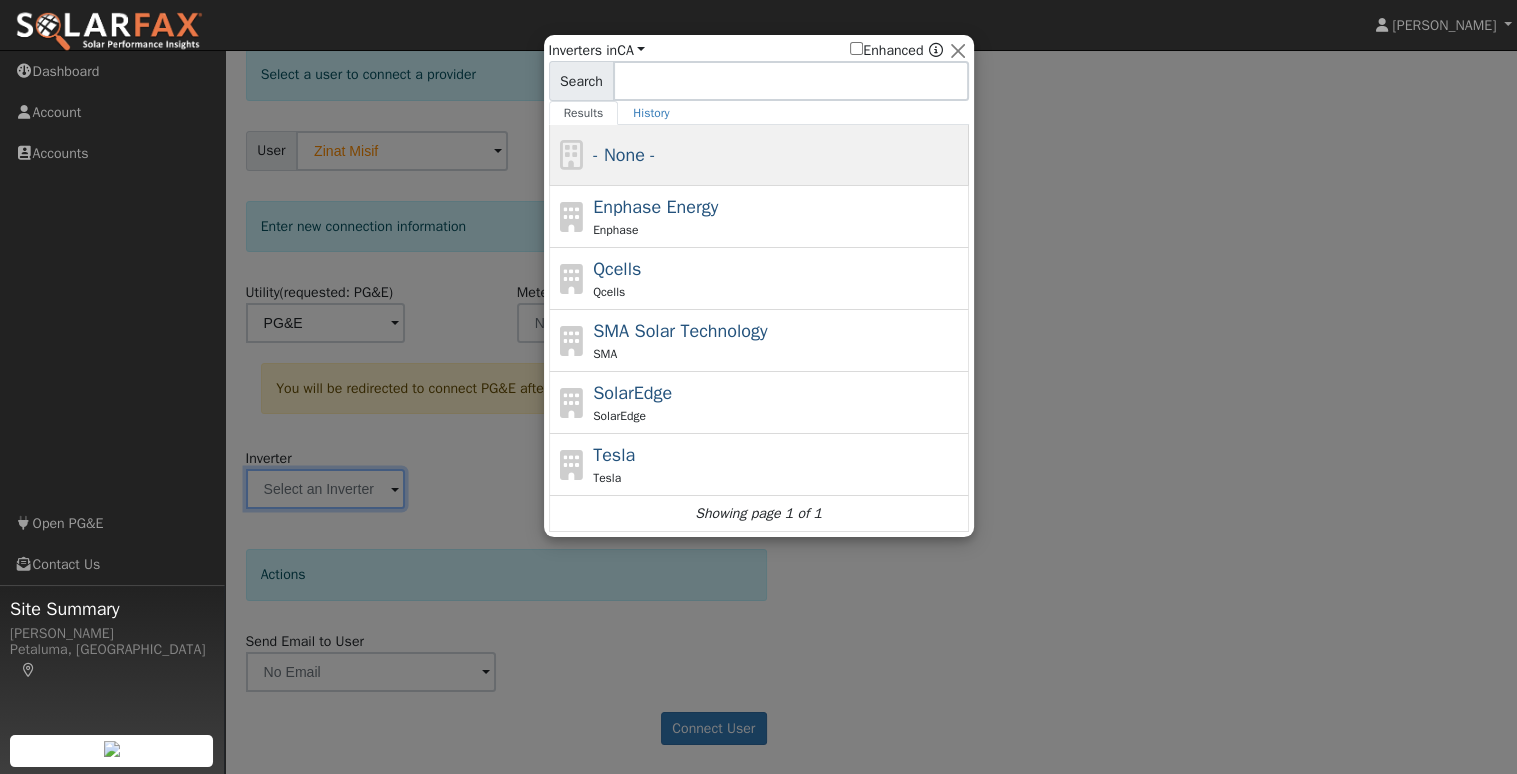 click on "- None -" at bounding box center [778, 155] 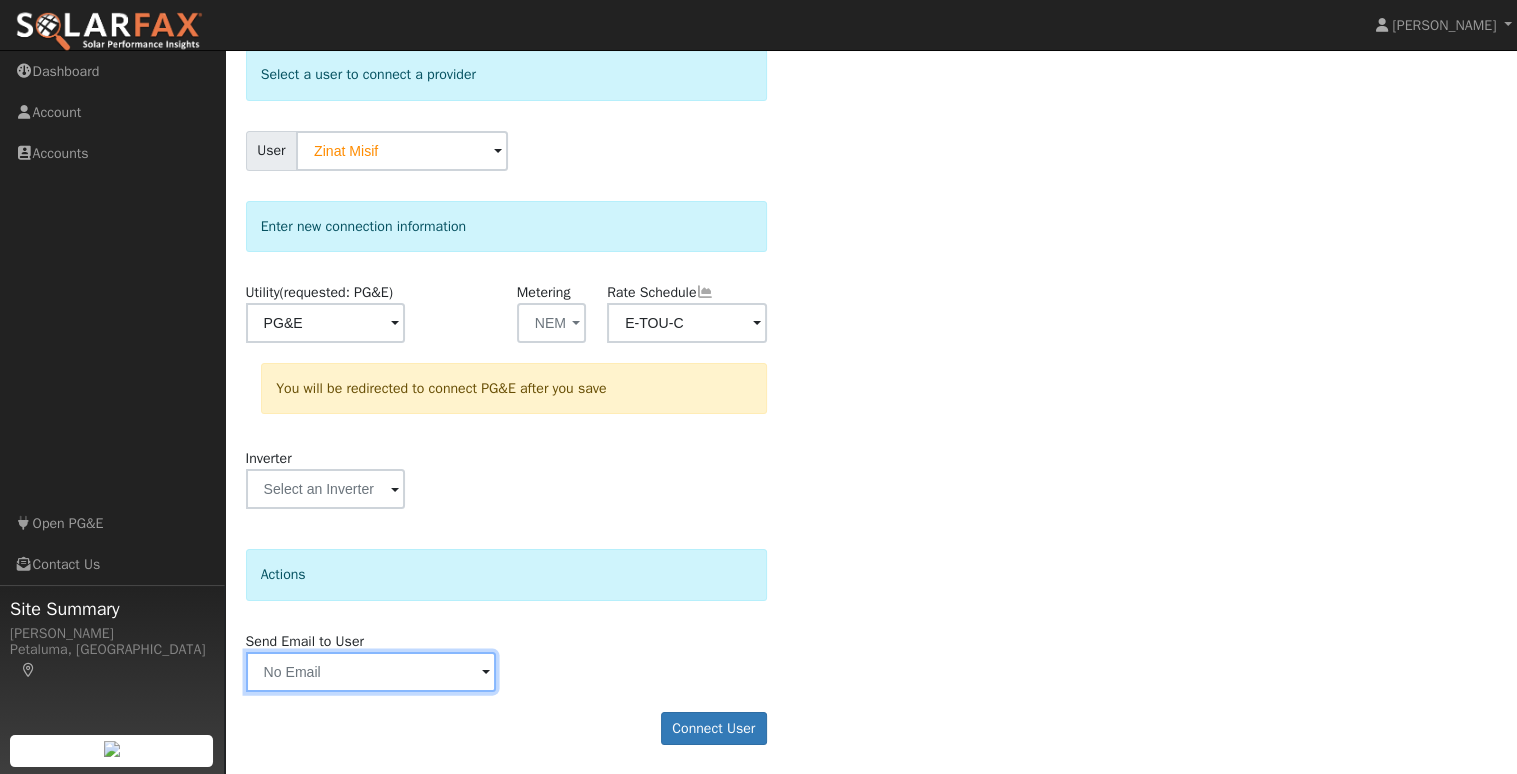 click at bounding box center (371, 672) 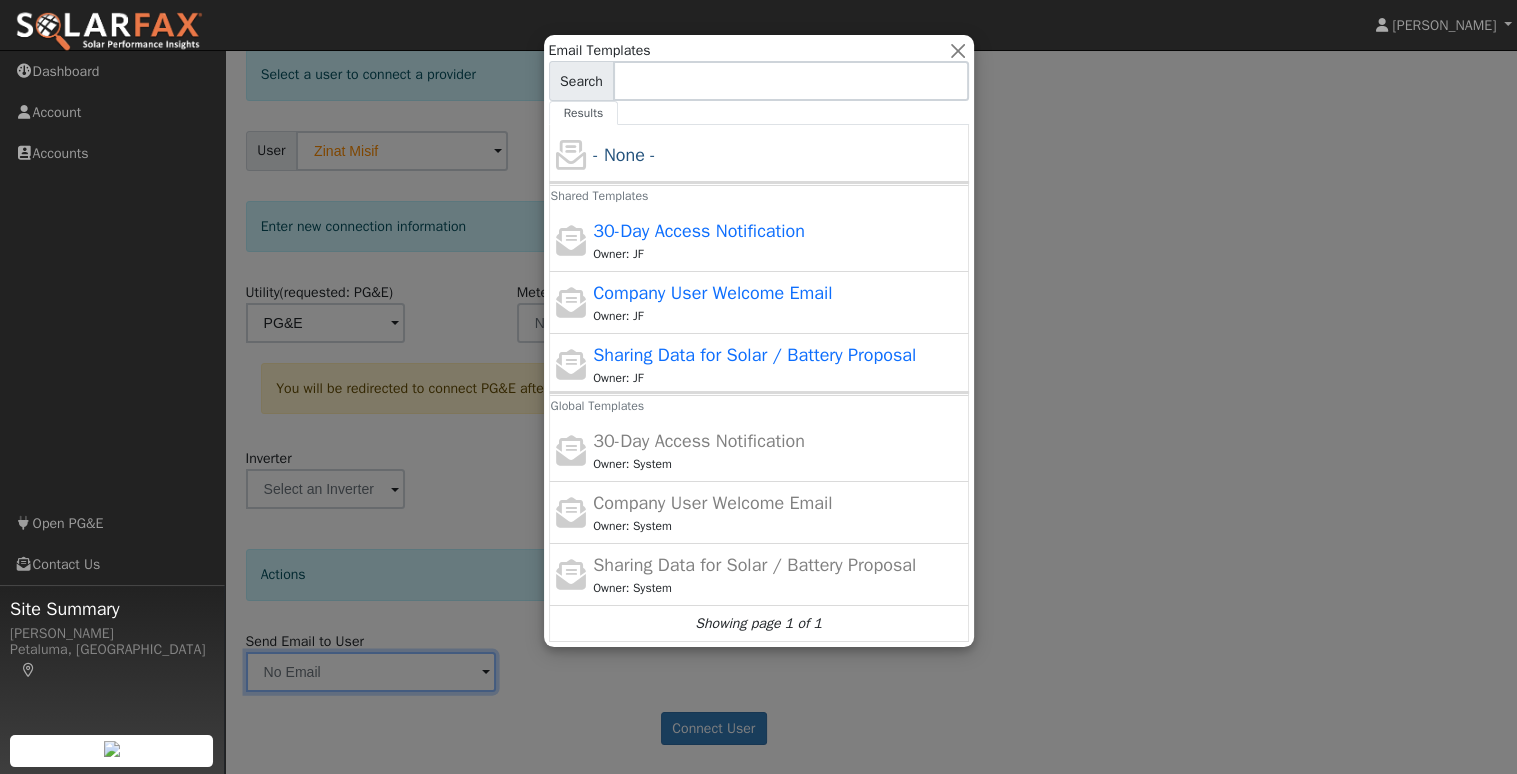 drag, startPoint x: 704, startPoint y: 241, endPoint x: 708, endPoint y: 257, distance: 16.492422 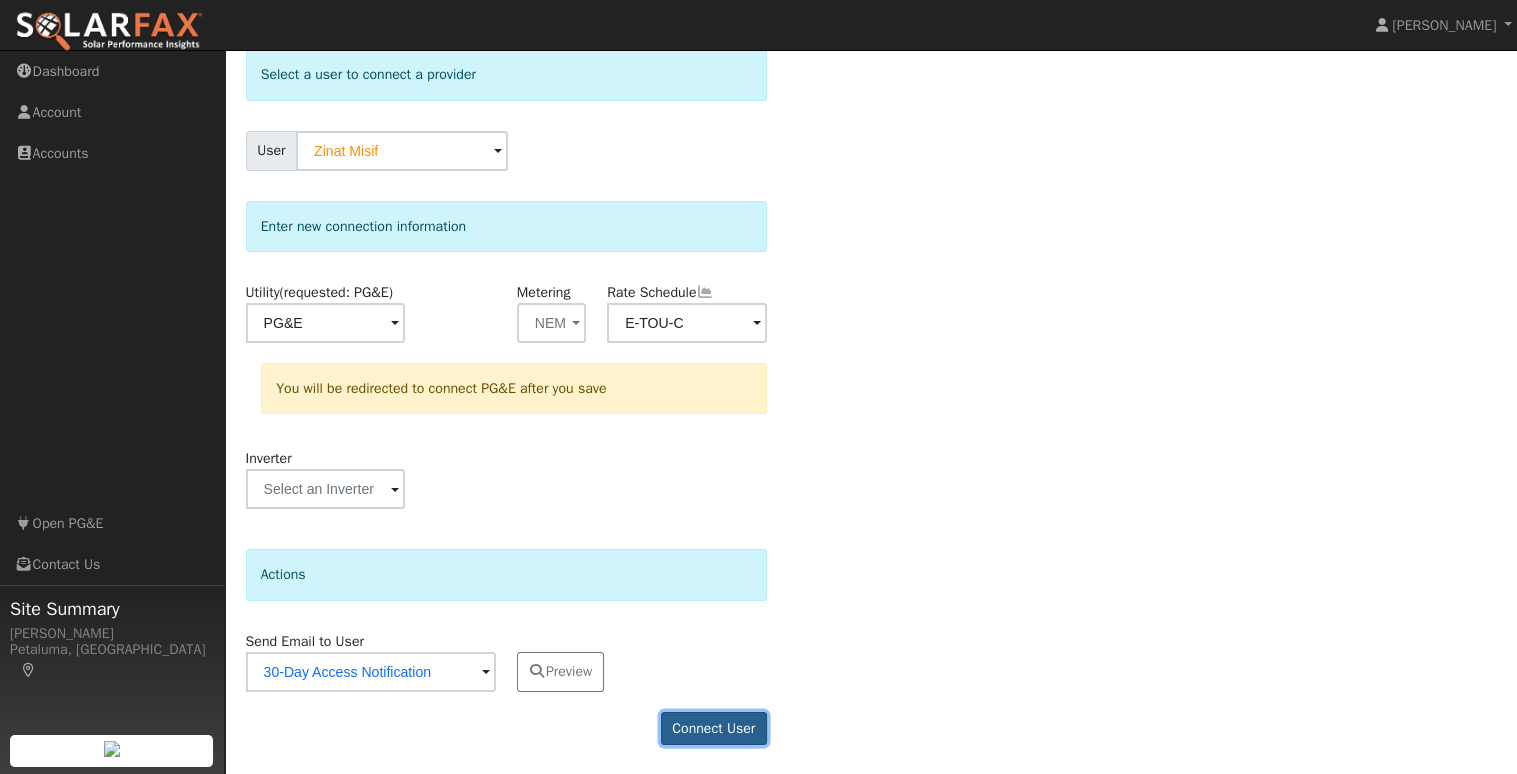 click on "Connect User" at bounding box center (714, 729) 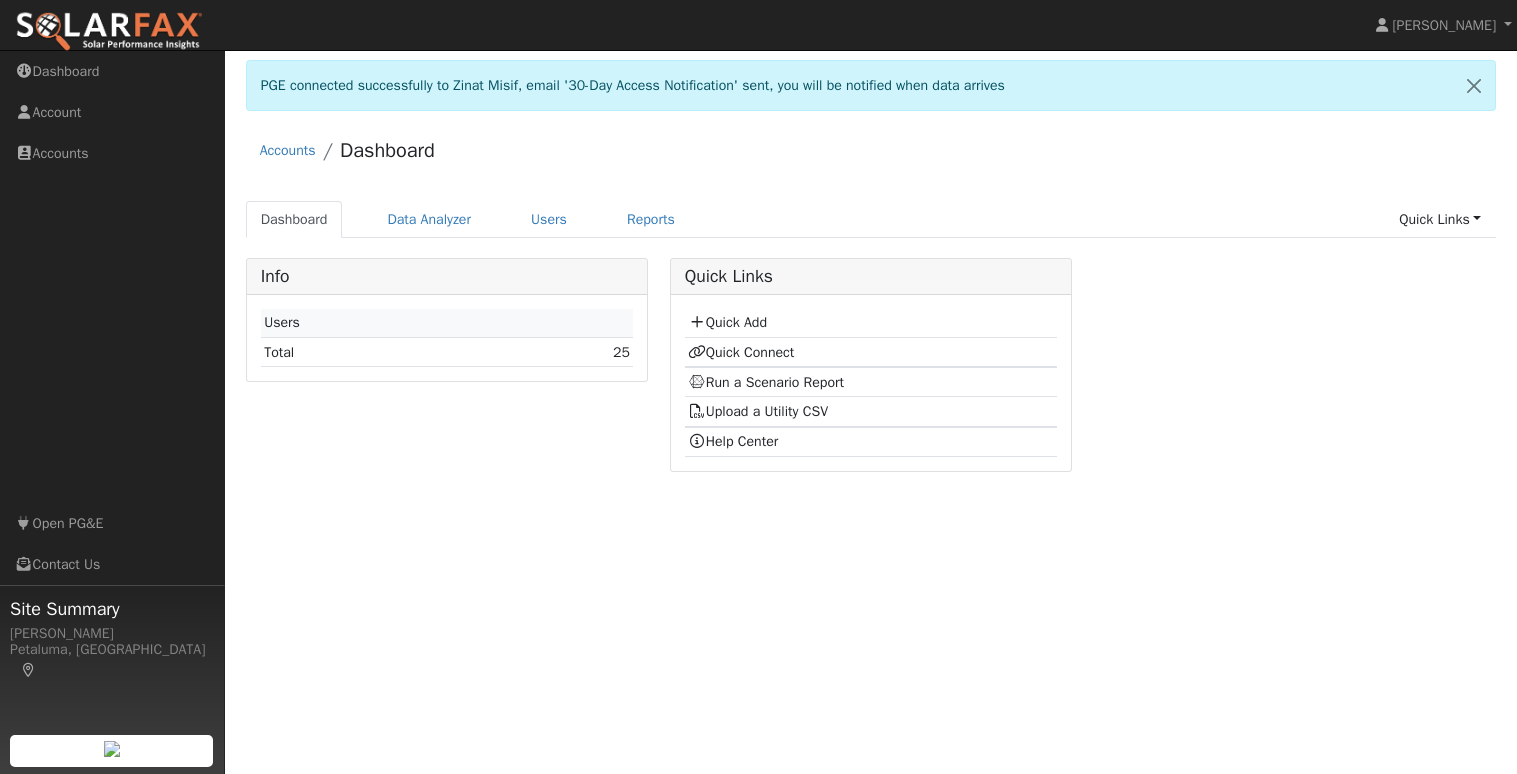 scroll, scrollTop: 0, scrollLeft: 0, axis: both 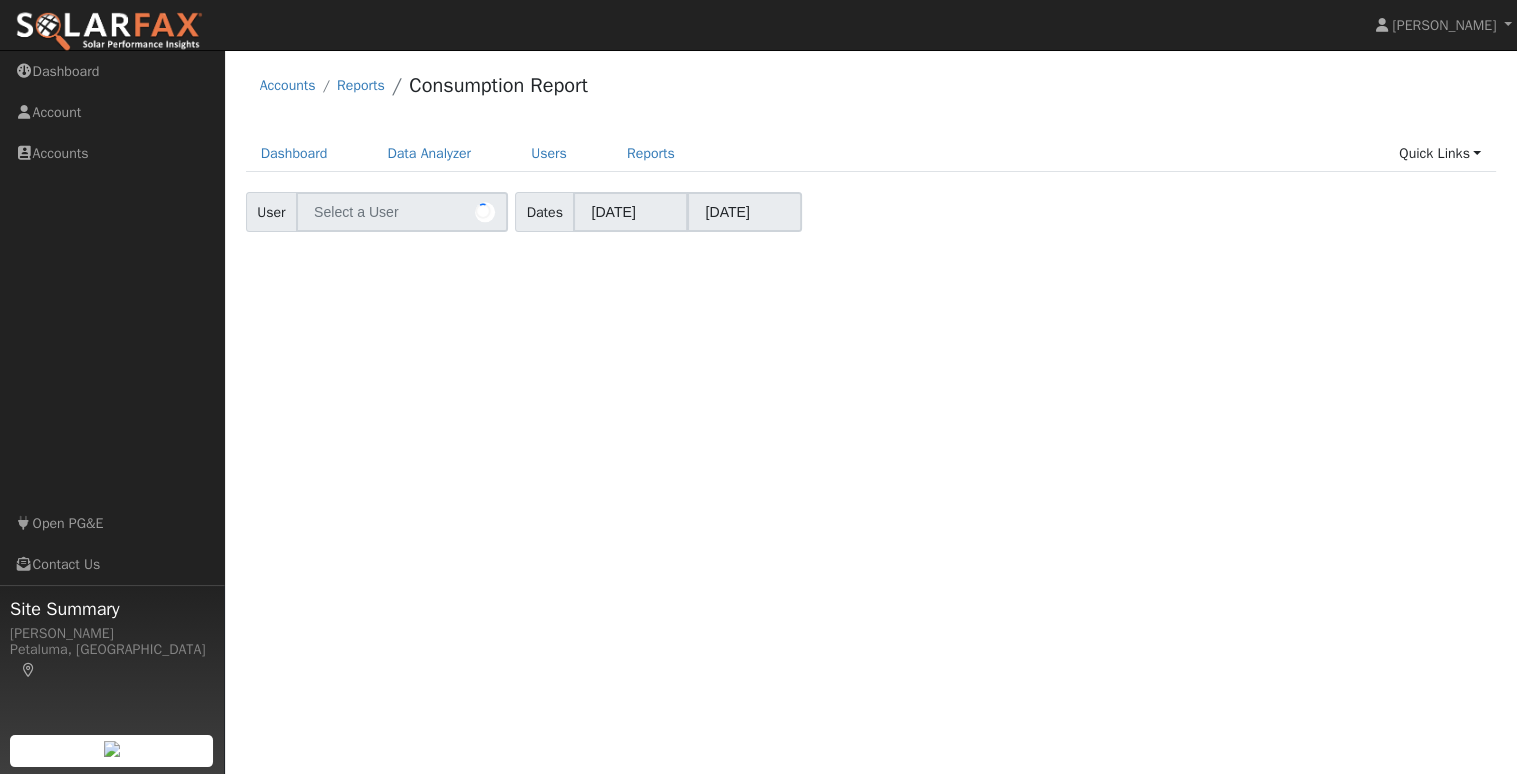 type on "Zinat Misif" 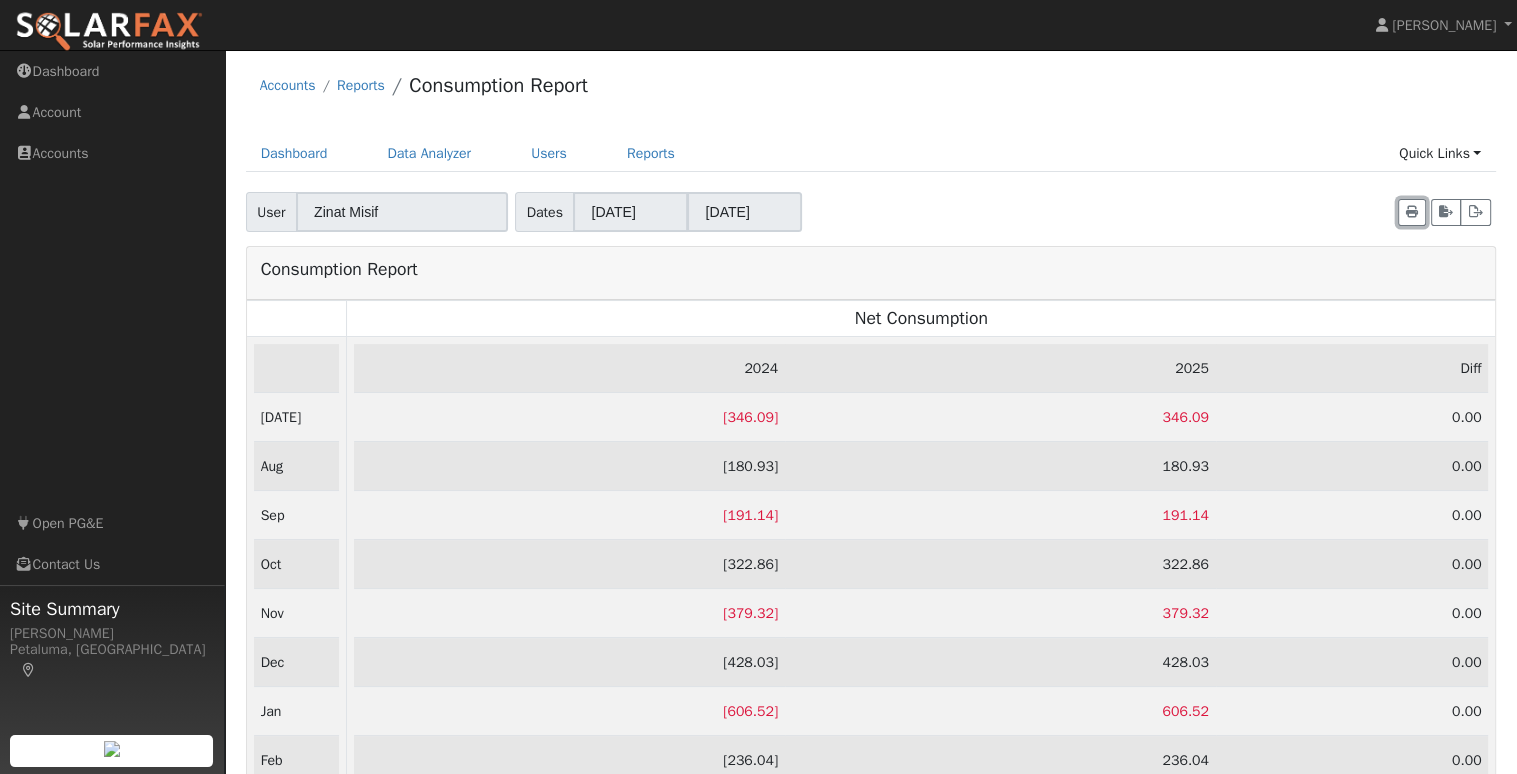 drag, startPoint x: 1408, startPoint y: 214, endPoint x: 1146, endPoint y: 645, distance: 504.38577 